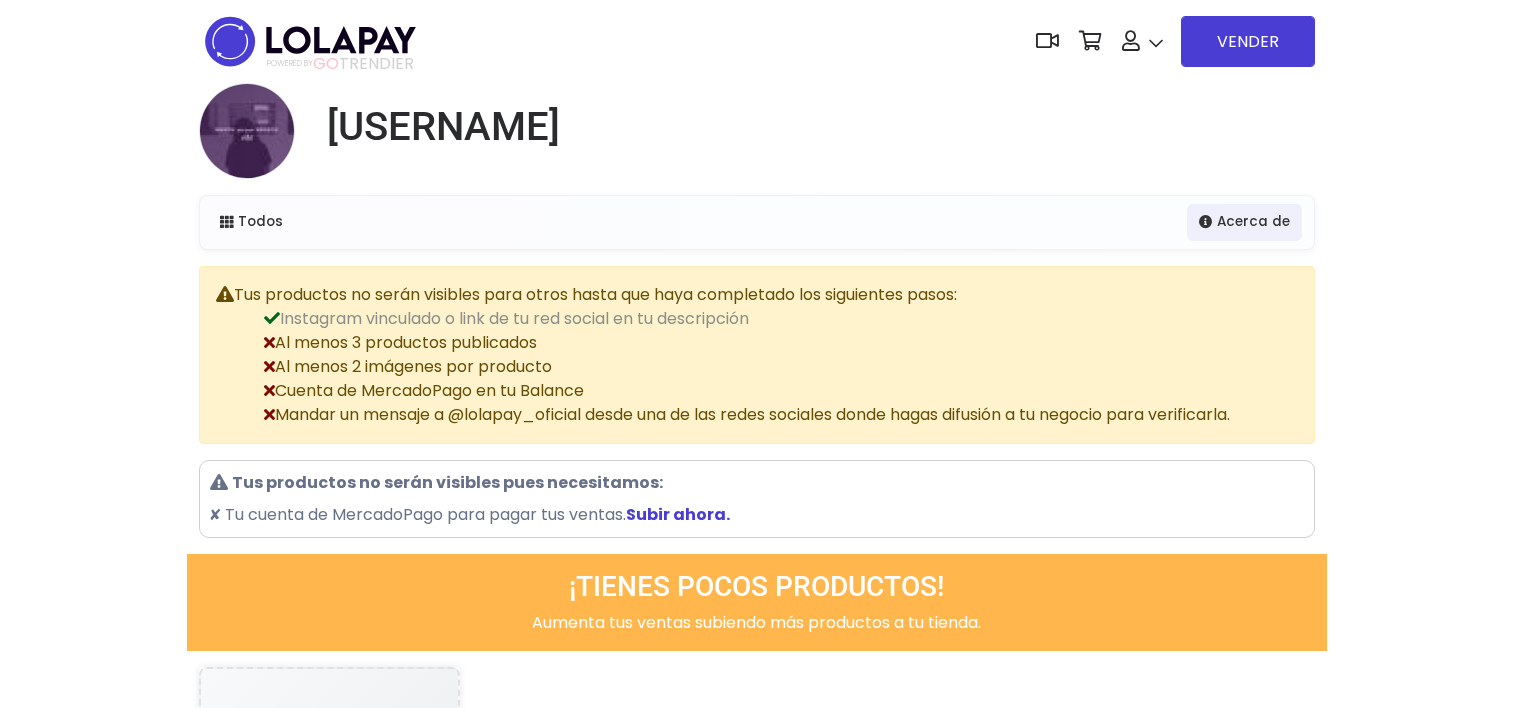 scroll, scrollTop: 0, scrollLeft: 0, axis: both 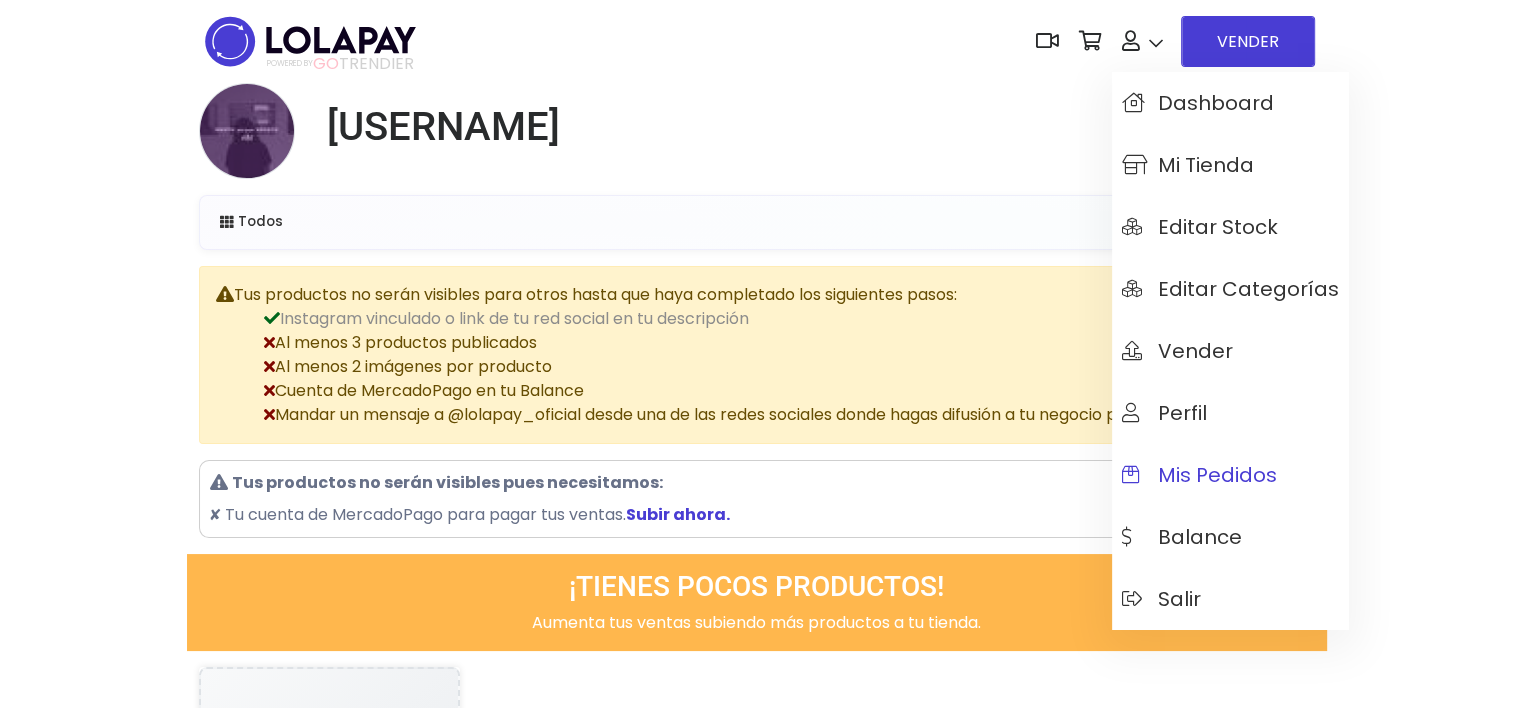 click on "Mis pedidos" at bounding box center [1230, 475] 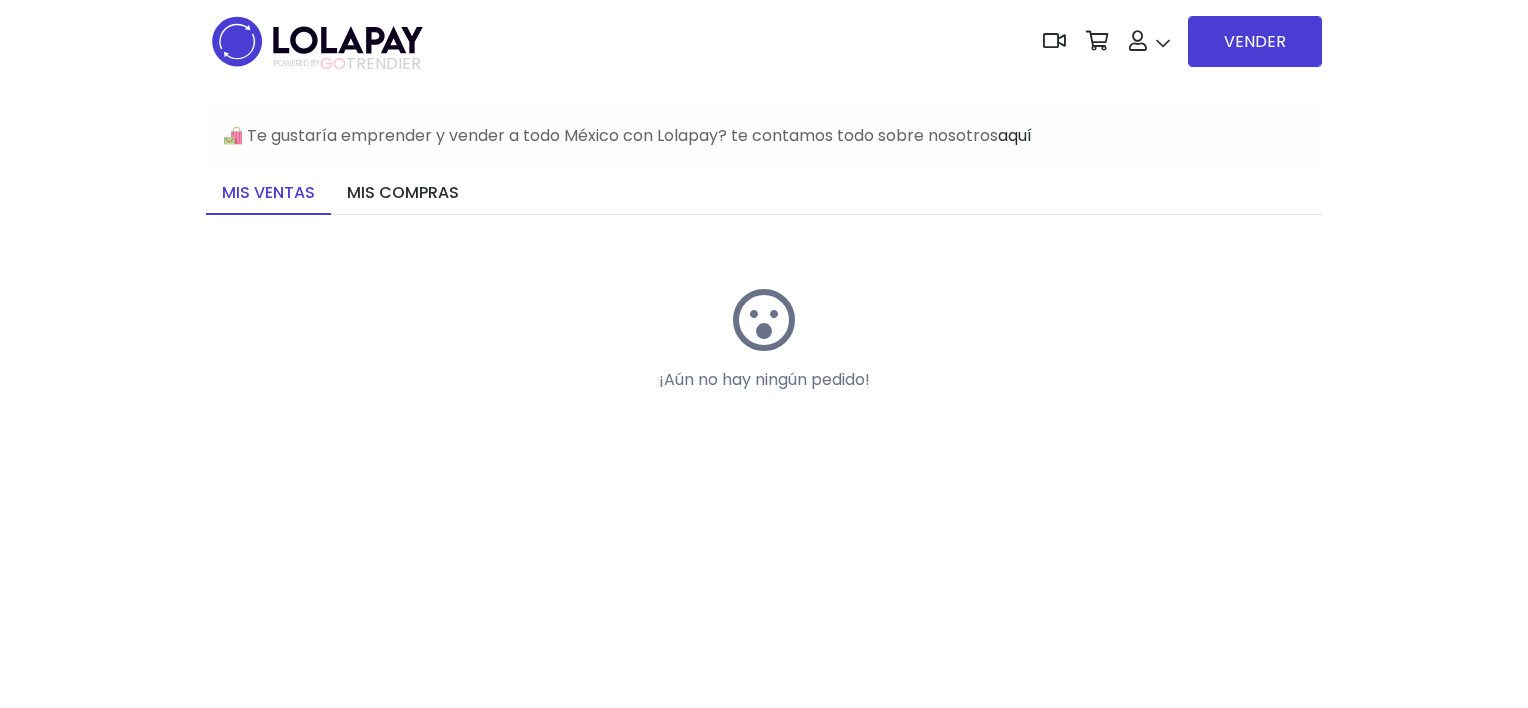 scroll, scrollTop: 0, scrollLeft: 0, axis: both 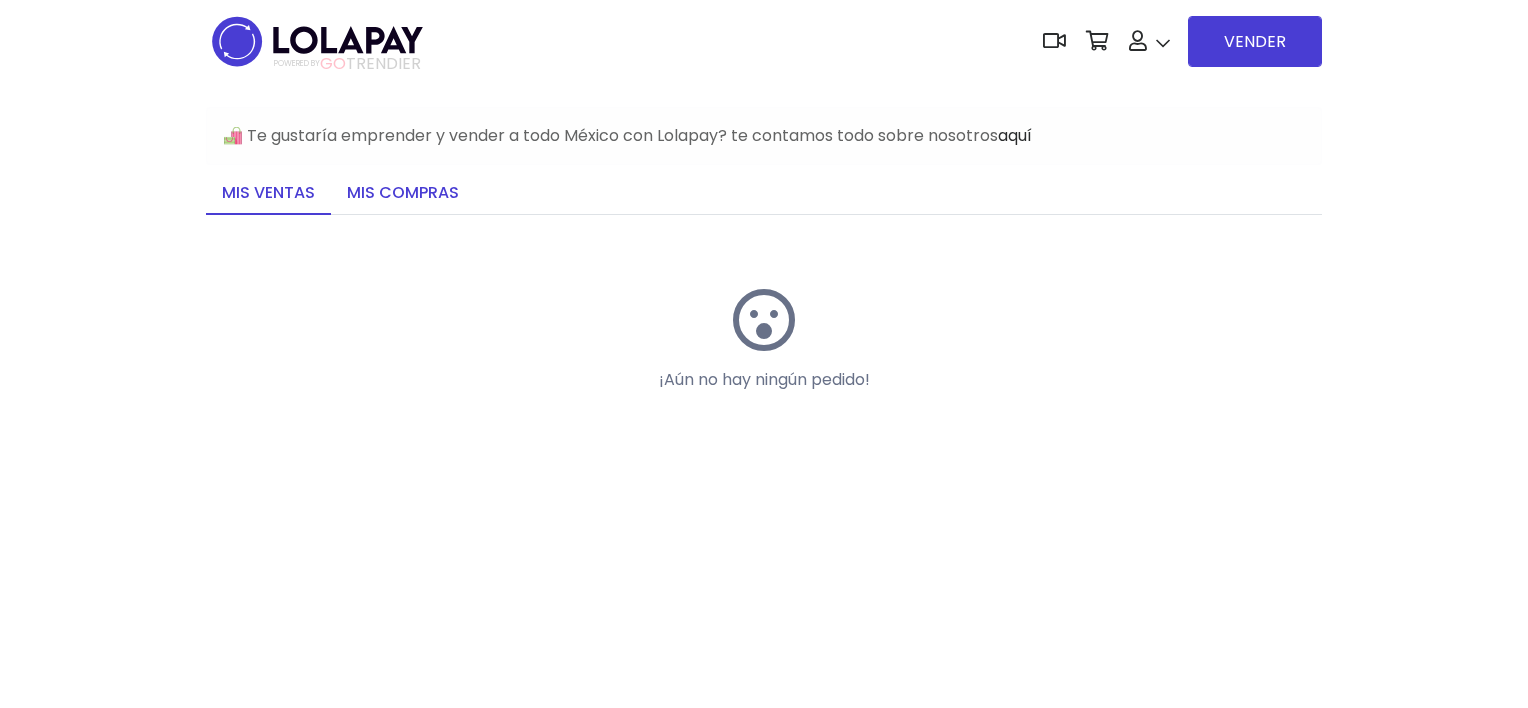 click on "Mis compras" at bounding box center (403, 194) 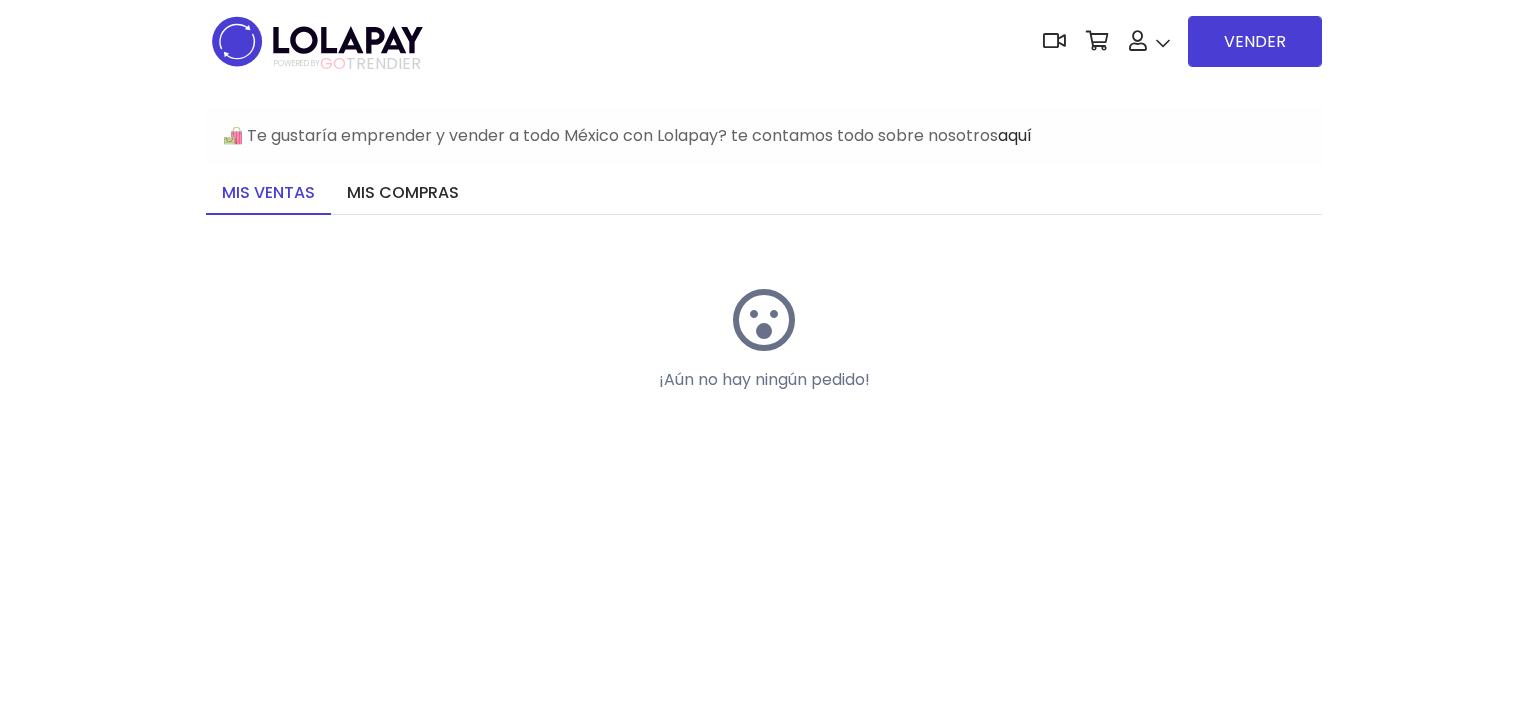 click on "Mis ventas" at bounding box center (268, 194) 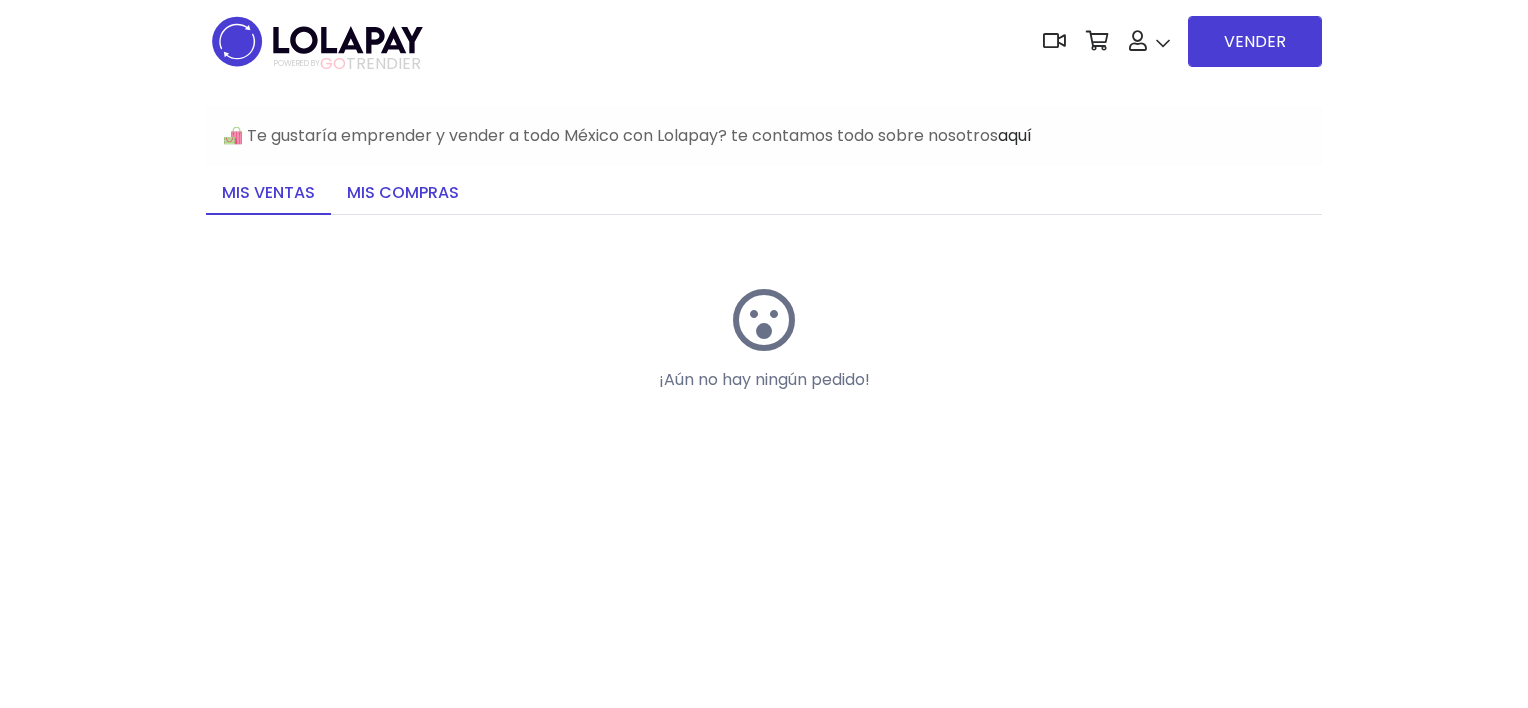 click on "Mis compras" at bounding box center [403, 194] 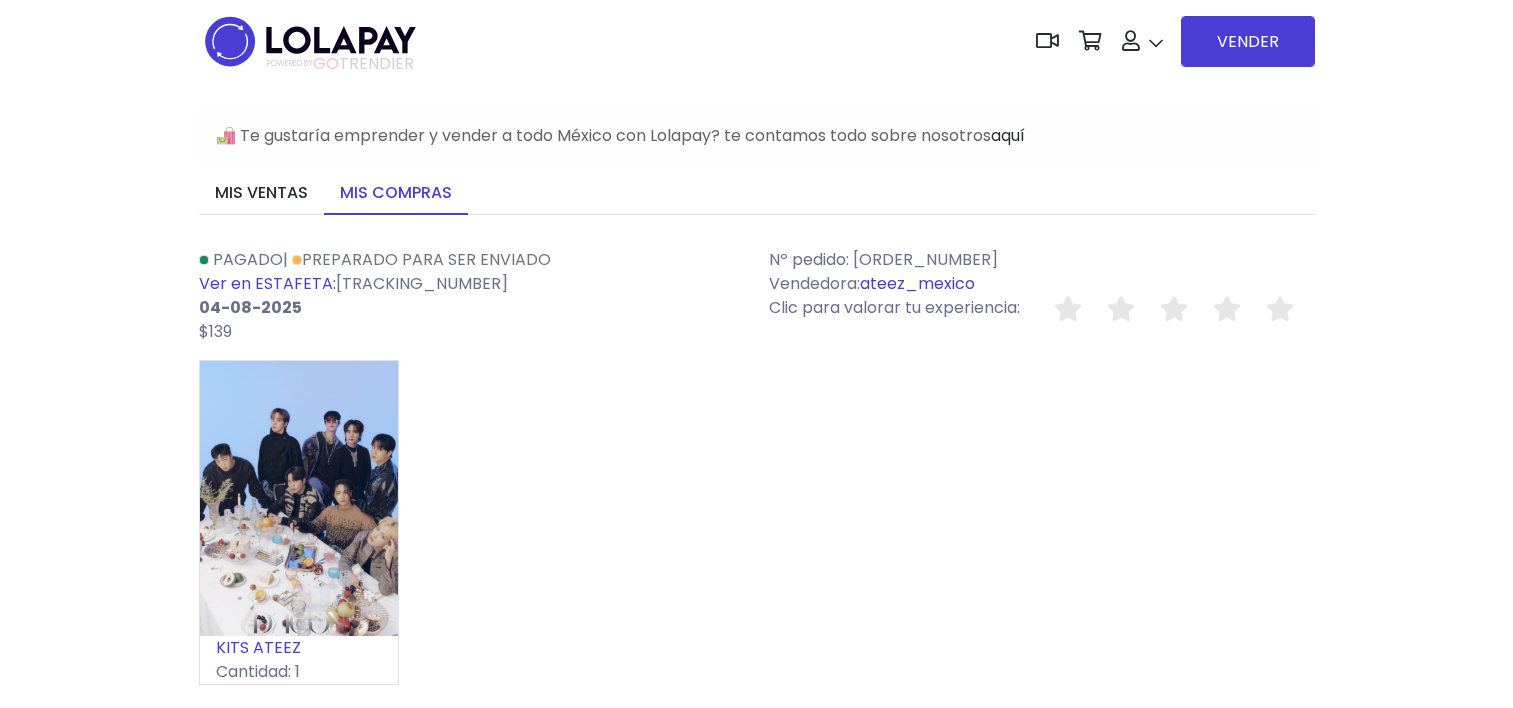 scroll, scrollTop: 0, scrollLeft: 0, axis: both 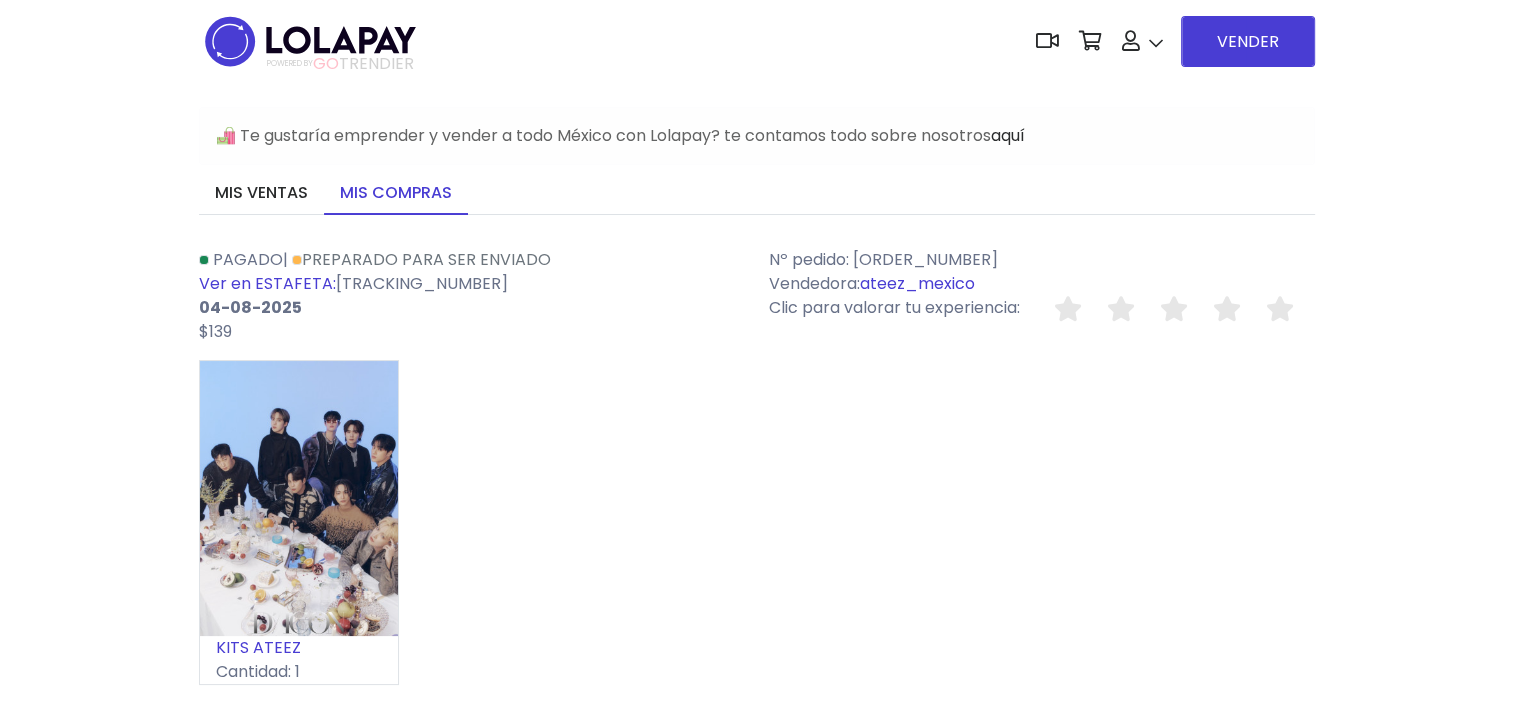 click on "Pagado
|
Preparado para ser enviado
Ver en ESTAFETA:  [TRACKING_NUMBER]
[DATE]
$139" at bounding box center (472, 296) 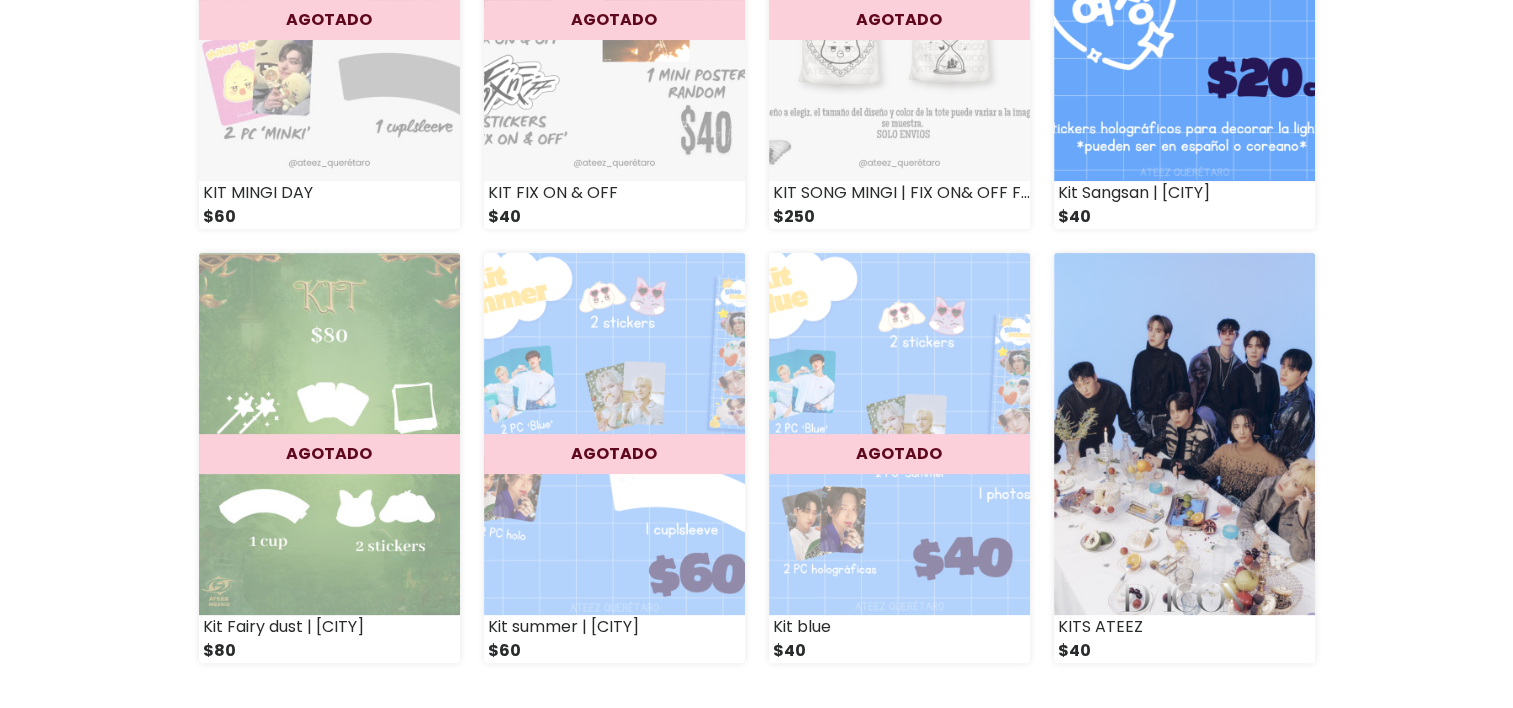 scroll, scrollTop: 440, scrollLeft: 0, axis: vertical 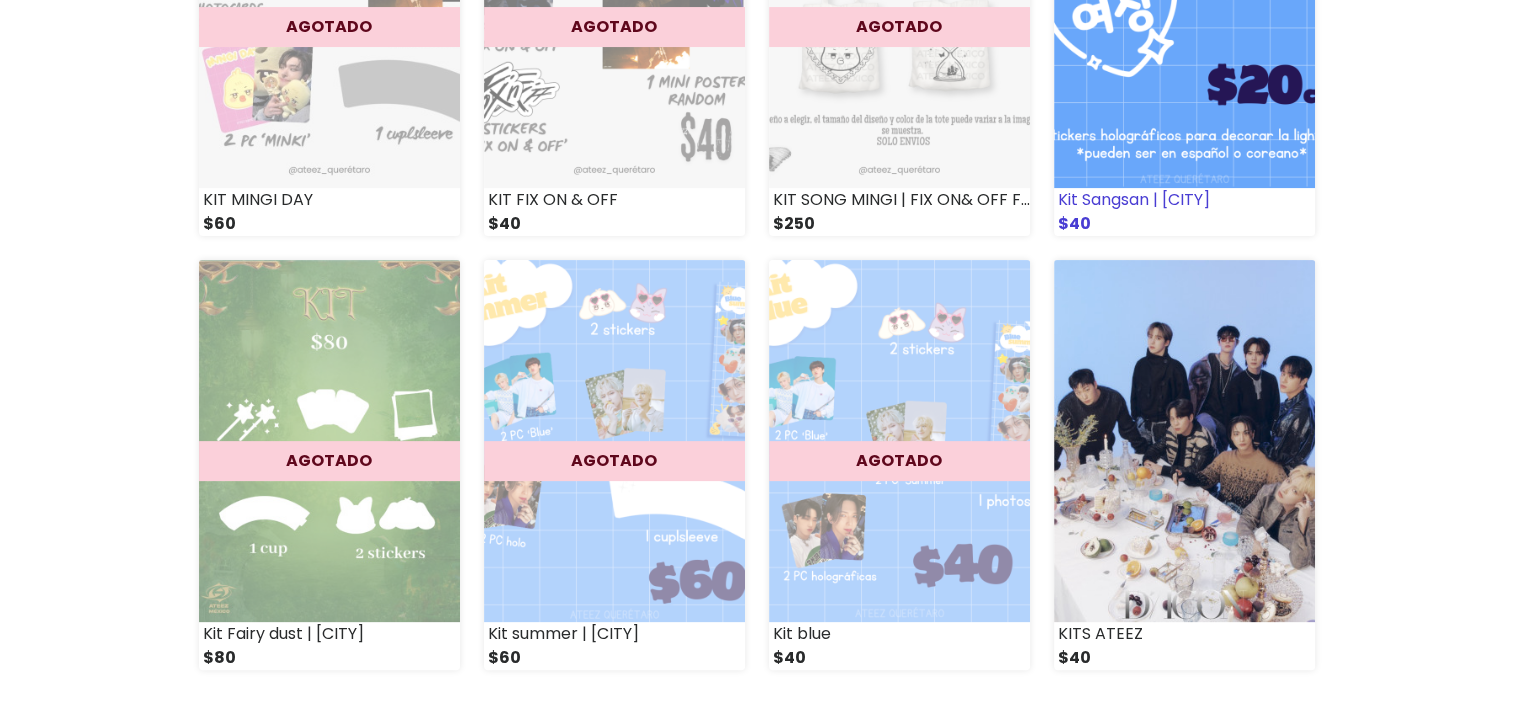 click at bounding box center [1184, 7] 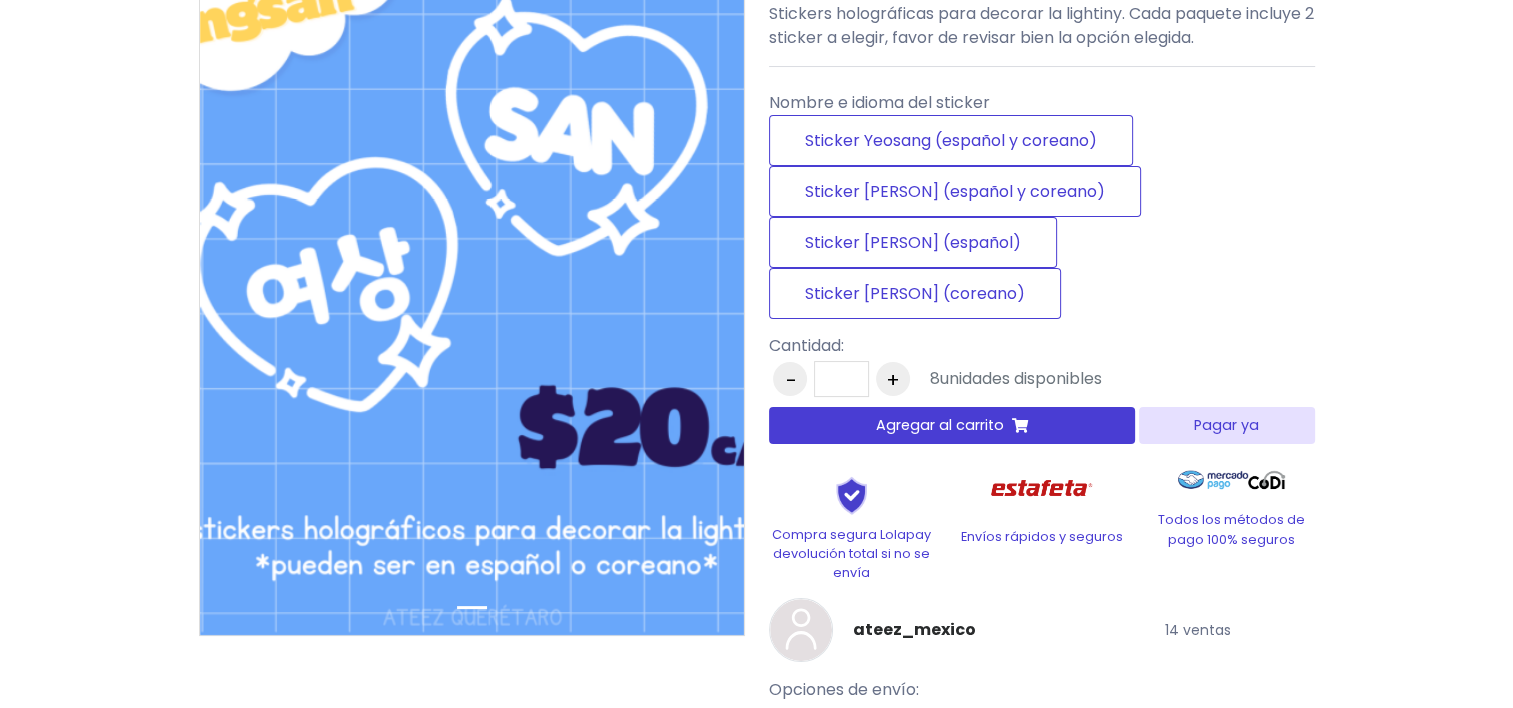 scroll, scrollTop: 280, scrollLeft: 0, axis: vertical 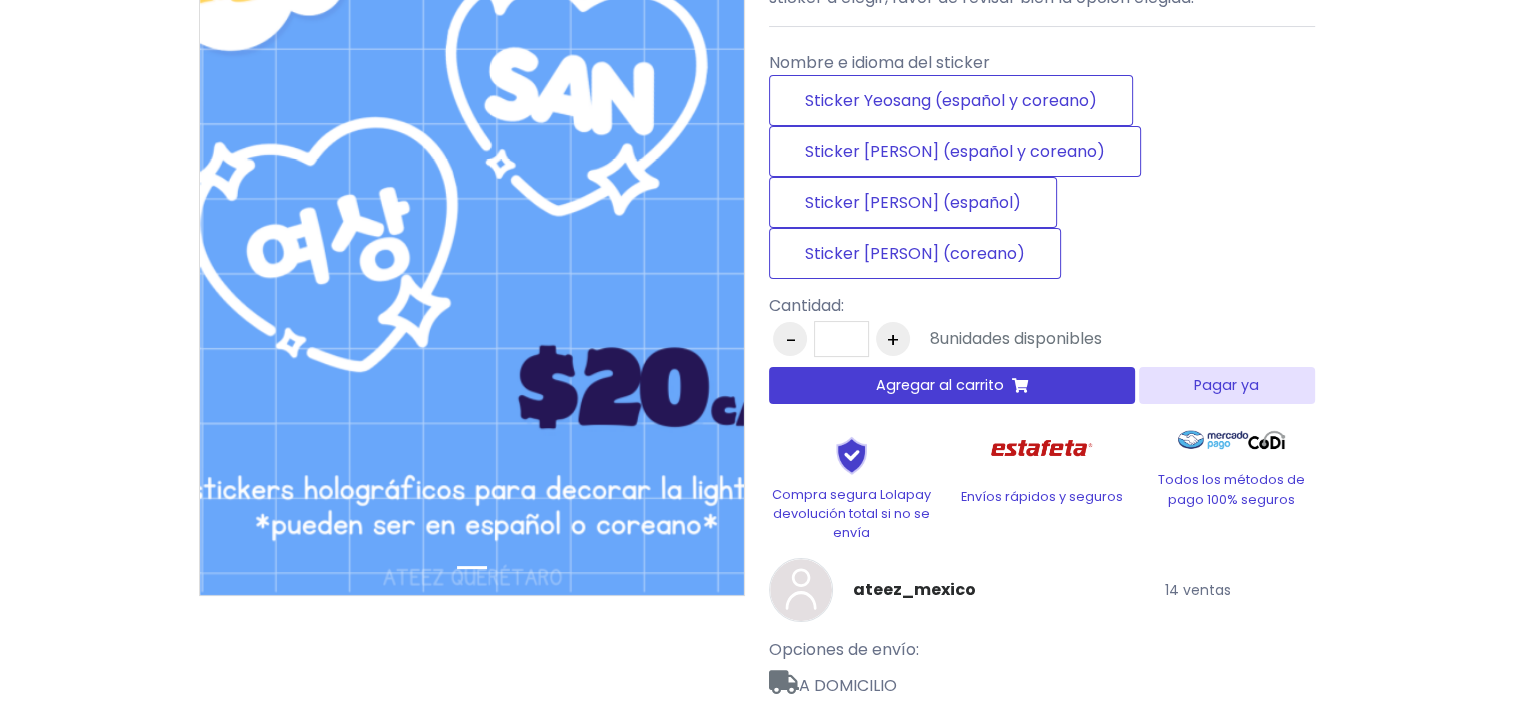 click on "Pagar ya" at bounding box center [1226, 385] 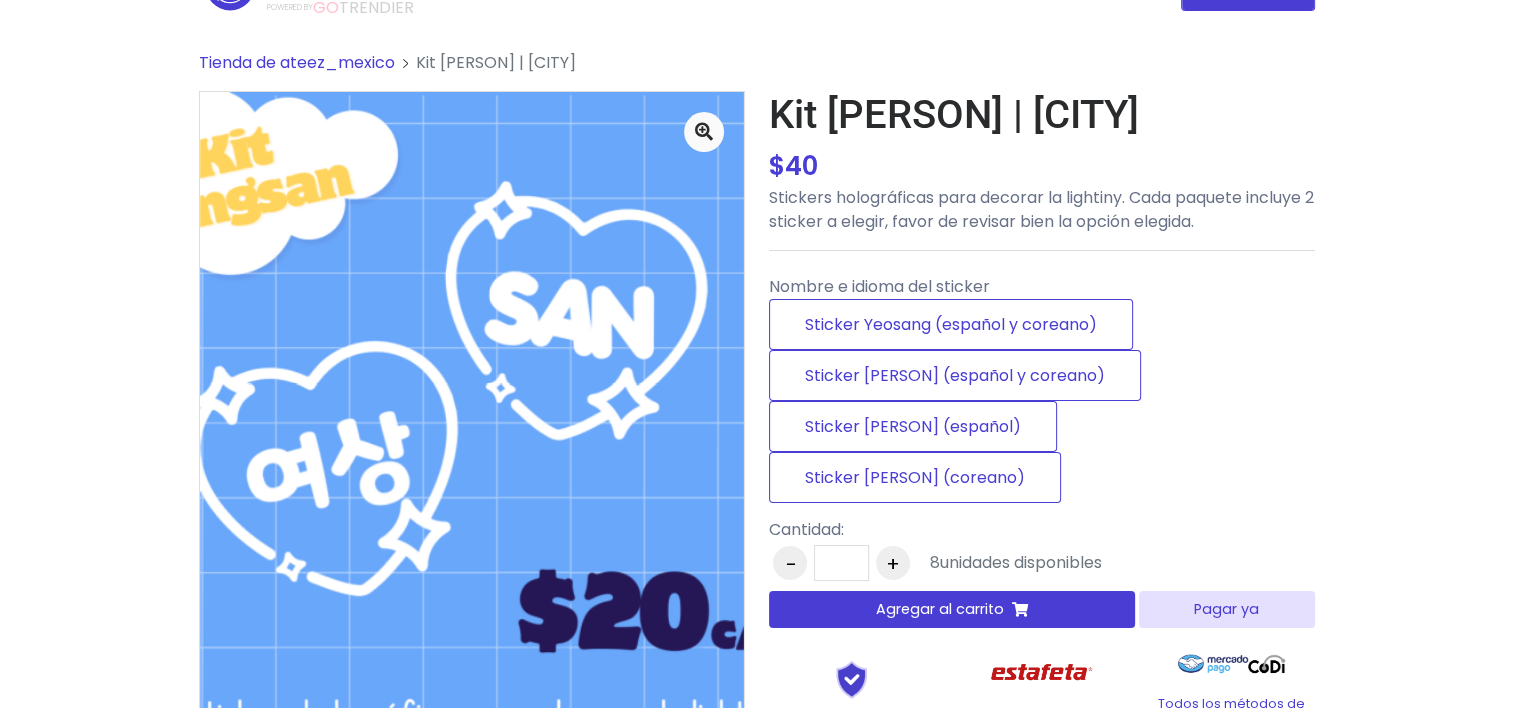 scroll, scrollTop: 11, scrollLeft: 0, axis: vertical 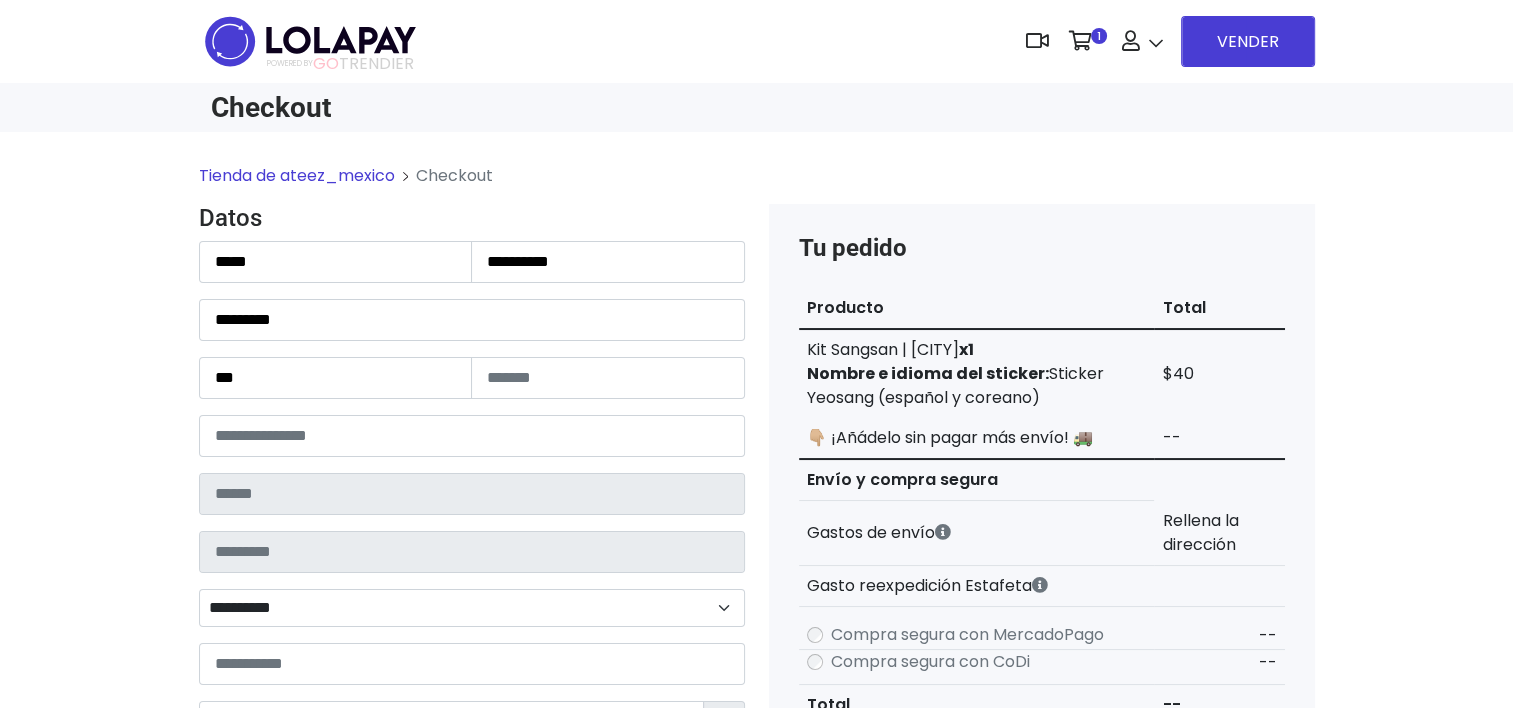 type on "**********" 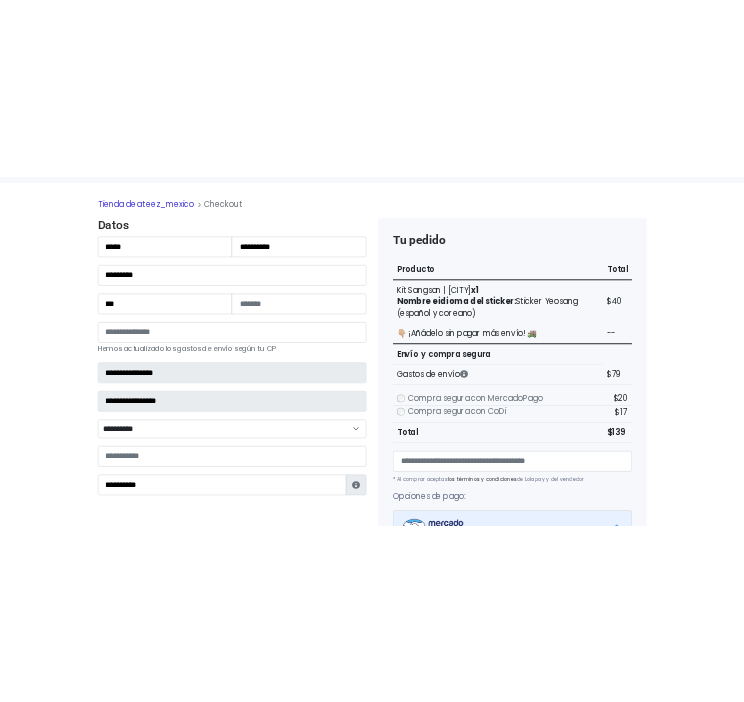 scroll, scrollTop: 160, scrollLeft: 0, axis: vertical 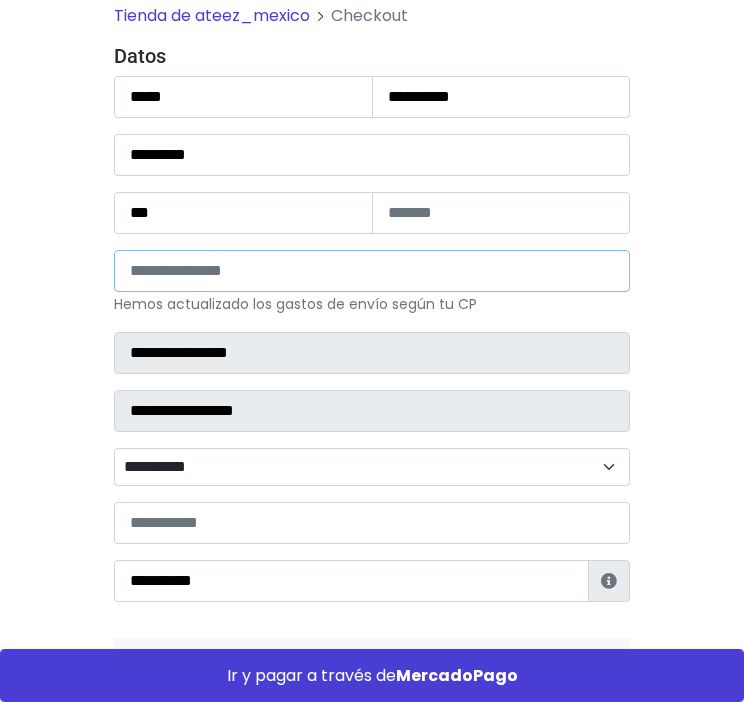 click on "*****" at bounding box center [372, 271] 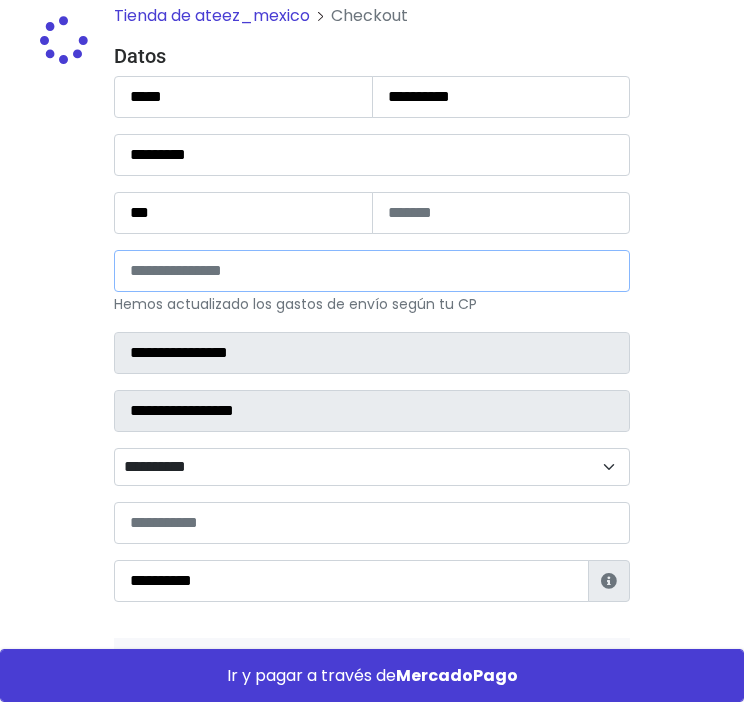 type on "**********" 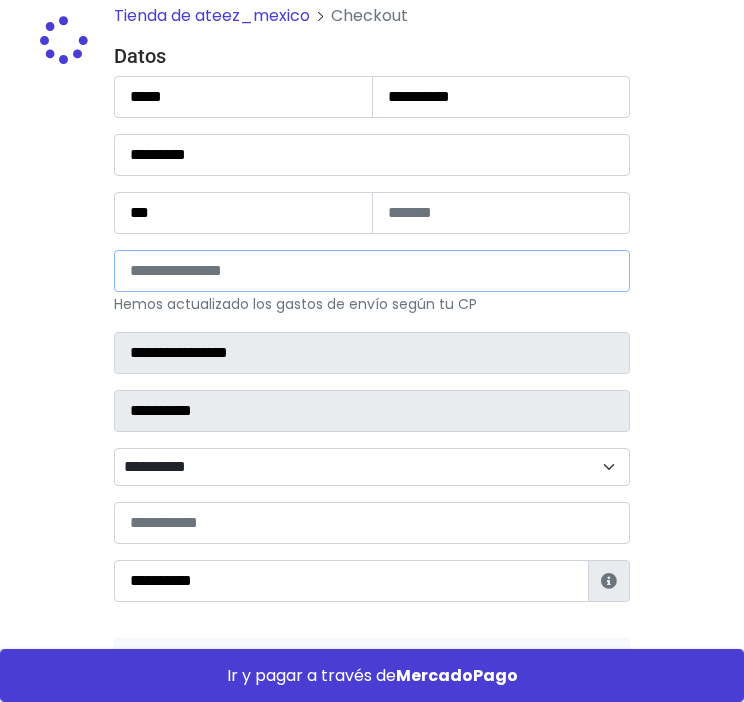 select 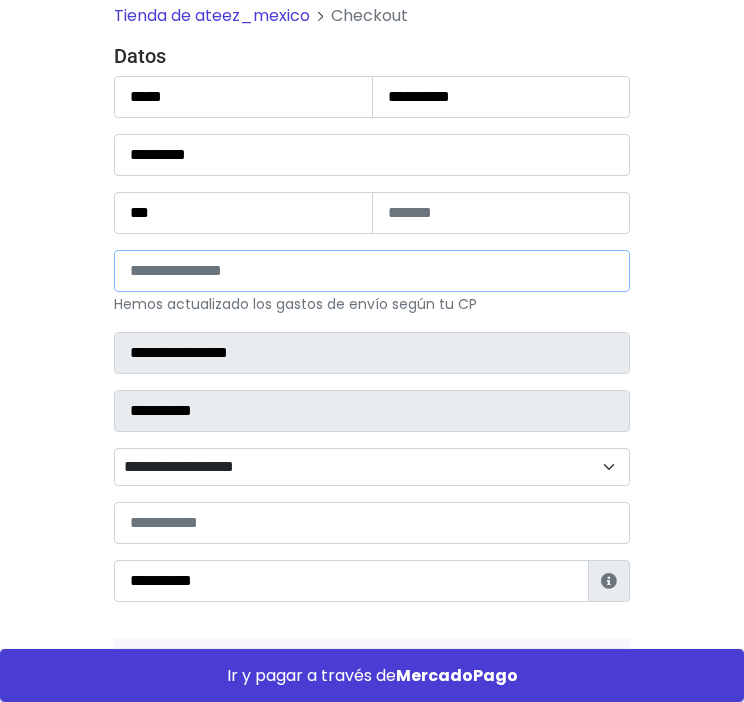 type on "*****" 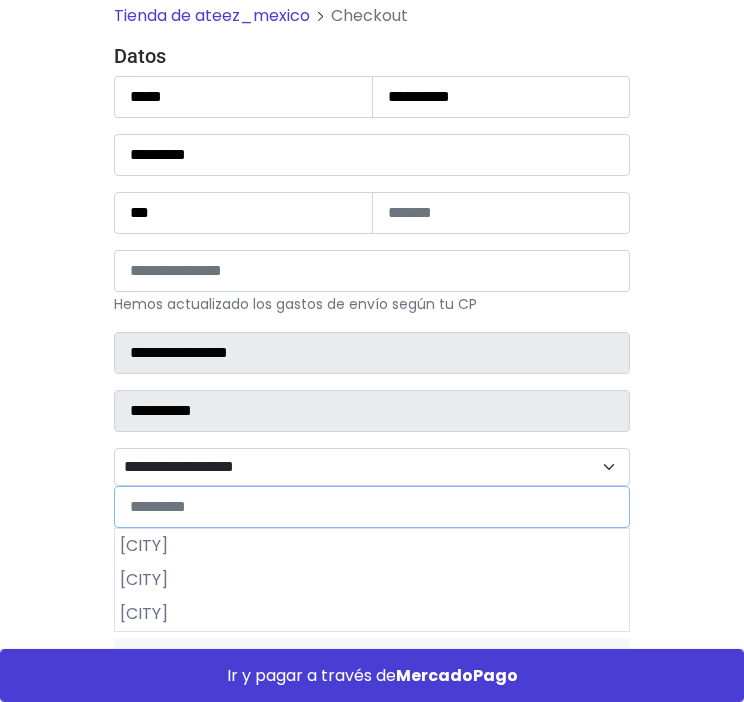 click on "**********" at bounding box center (372, 467) 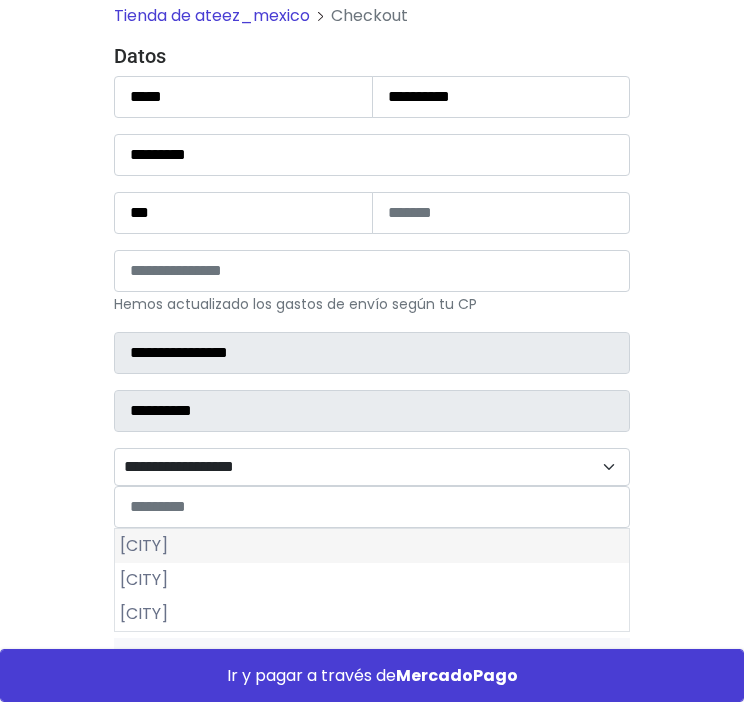 click on "San Juan Xalpa" at bounding box center (372, 546) 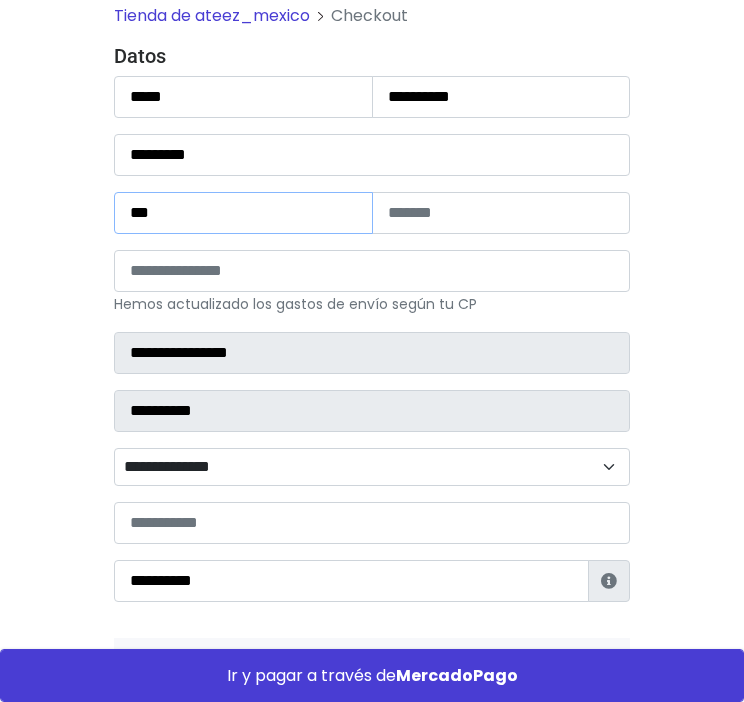 click on "***" at bounding box center (243, 213) 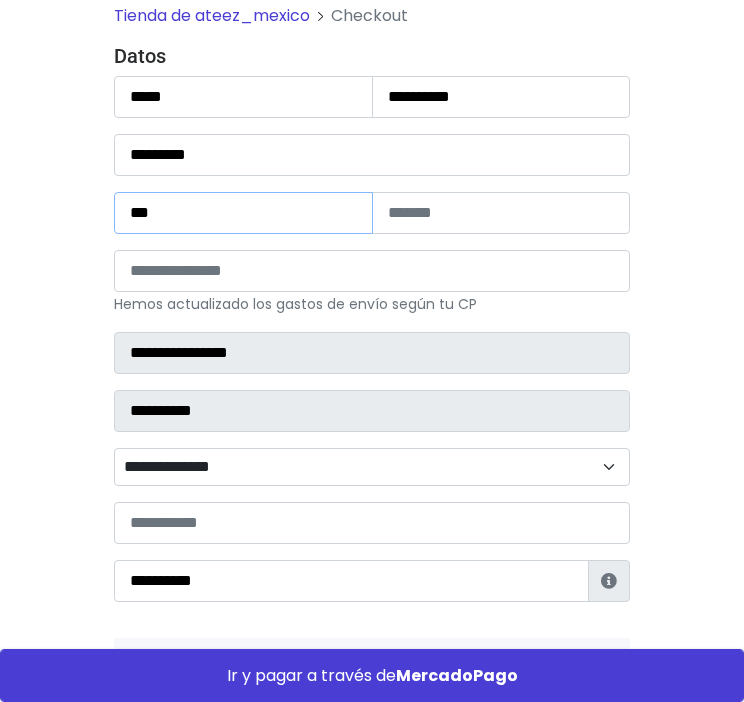 click on "***" at bounding box center (243, 213) 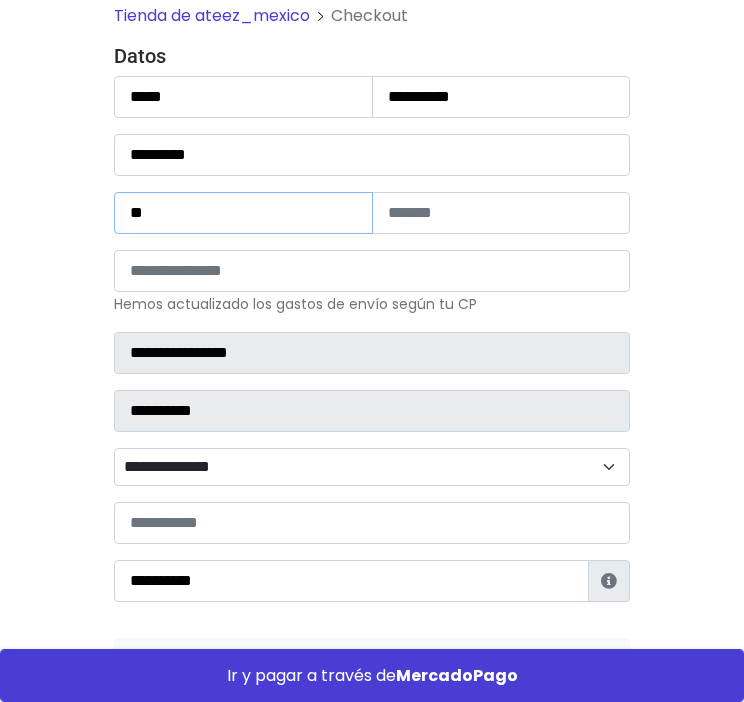 type on "**" 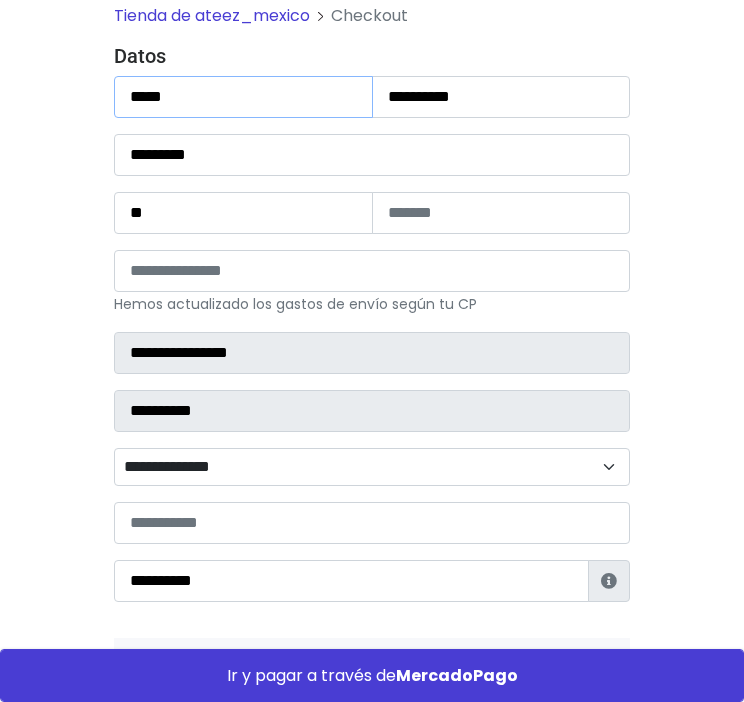 click on "*****" at bounding box center [243, 97] 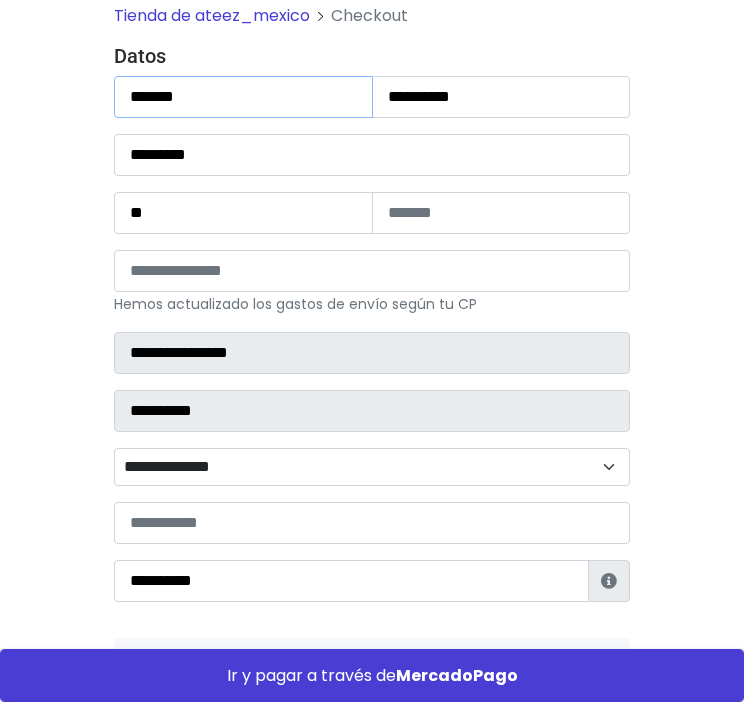 type on "*******" 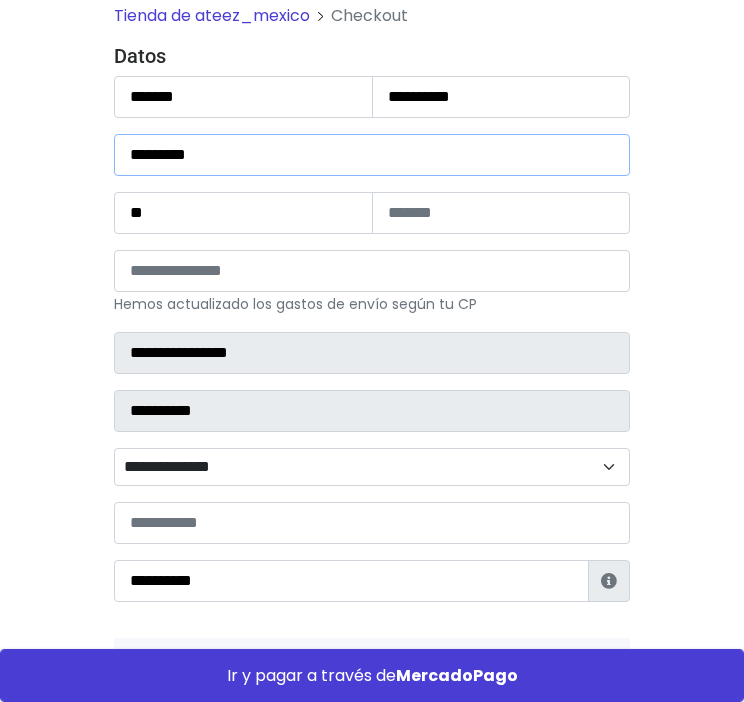 click on "*********" at bounding box center (372, 155) 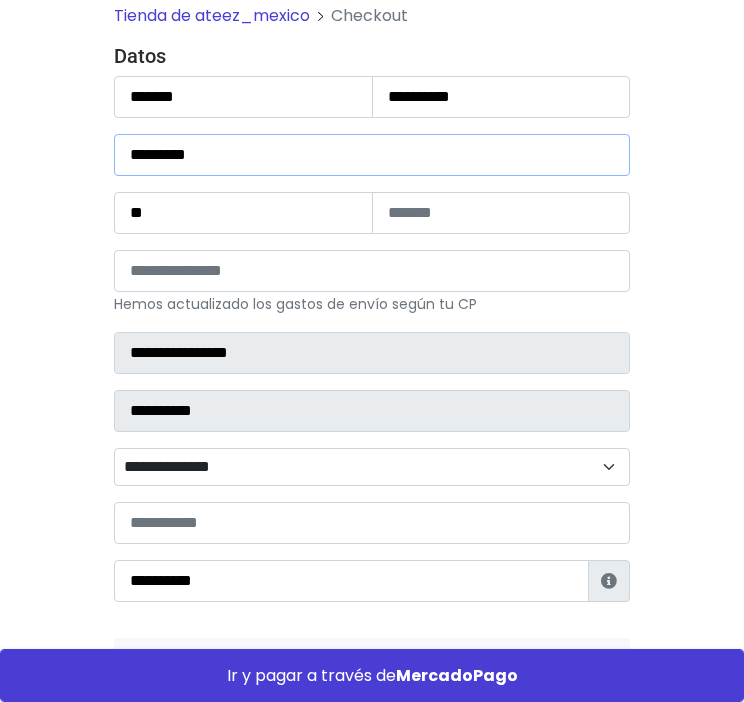 click on "*********" at bounding box center [372, 155] 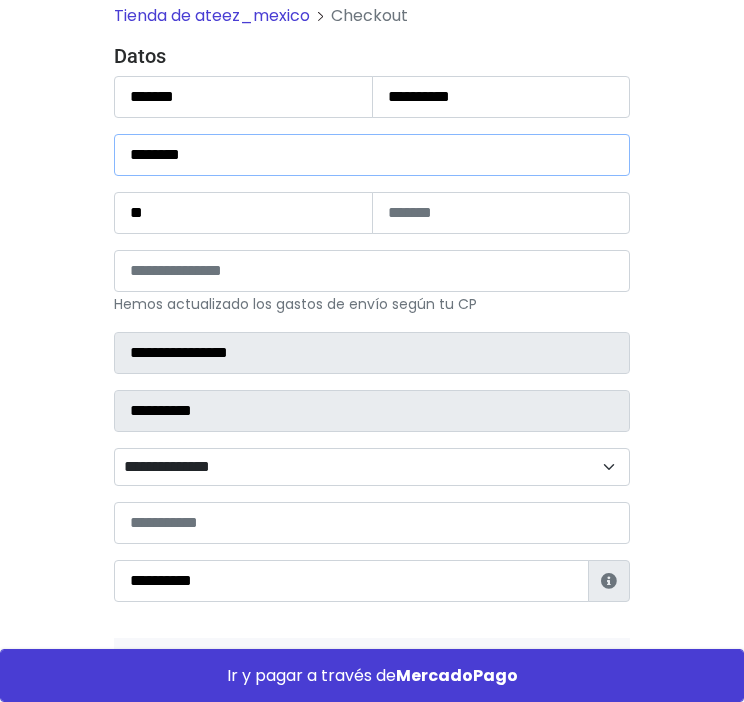 type on "********" 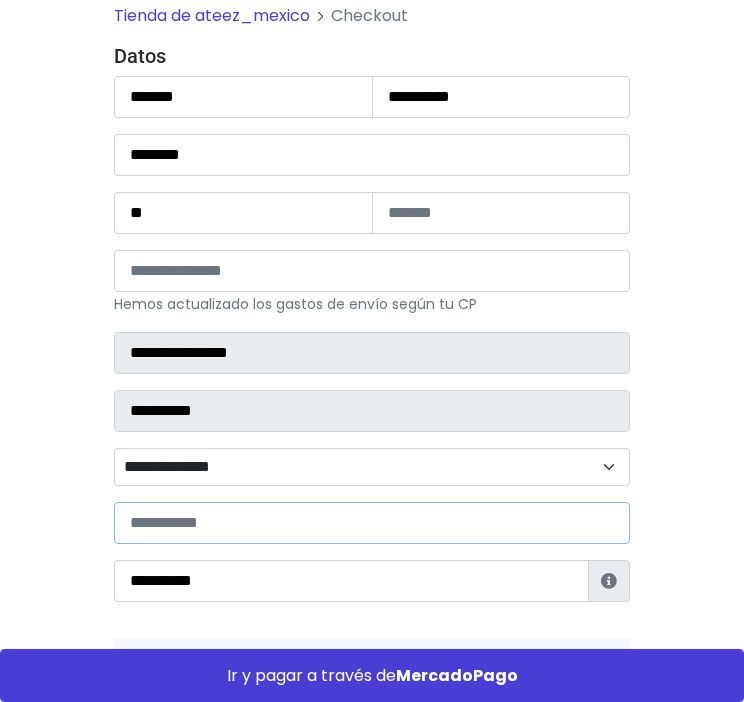 click at bounding box center [372, 523] 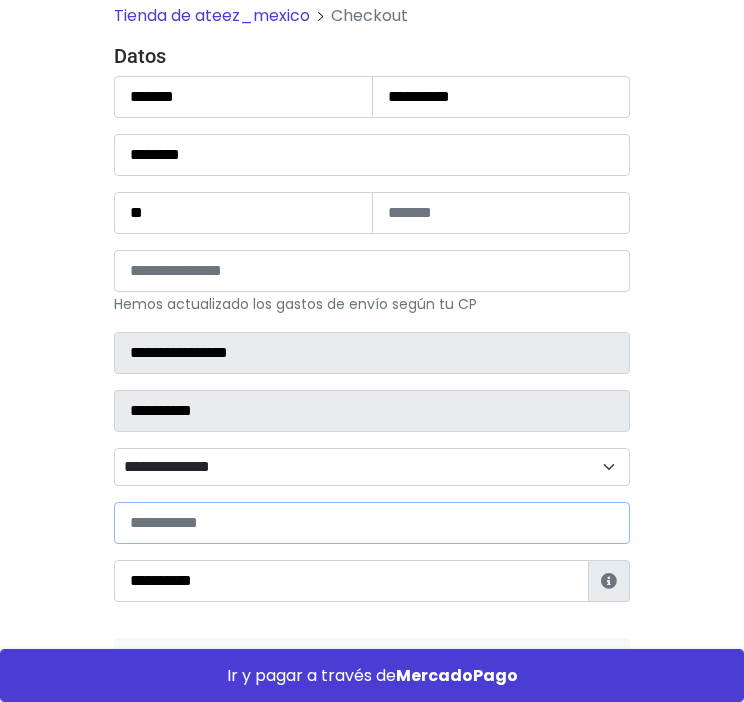 click at bounding box center [372, 523] 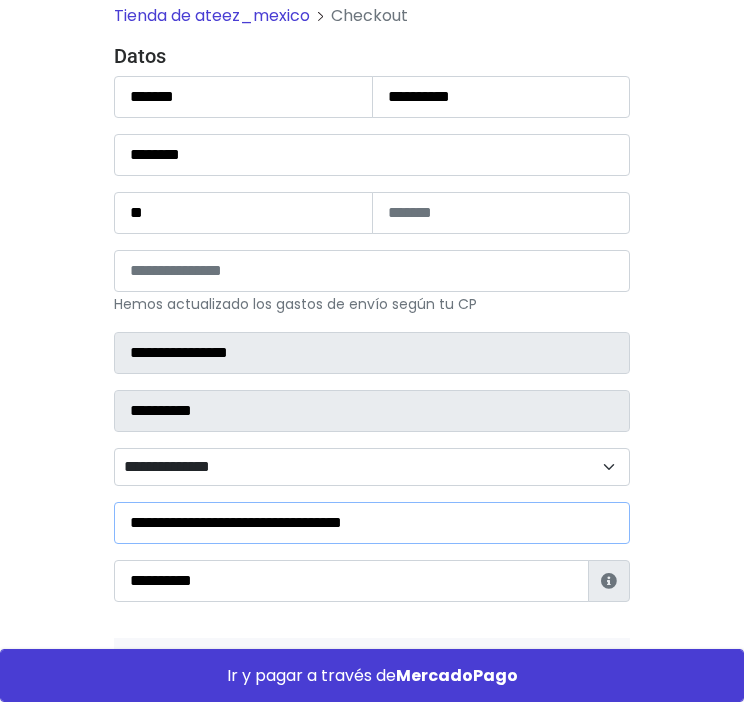 click on "**********" at bounding box center (372, 523) 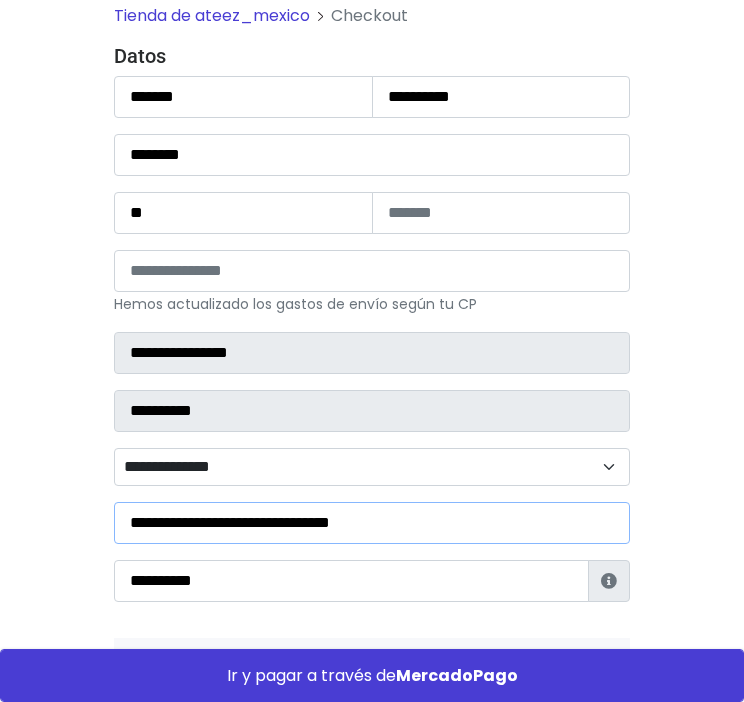 click on "**********" at bounding box center (372, 523) 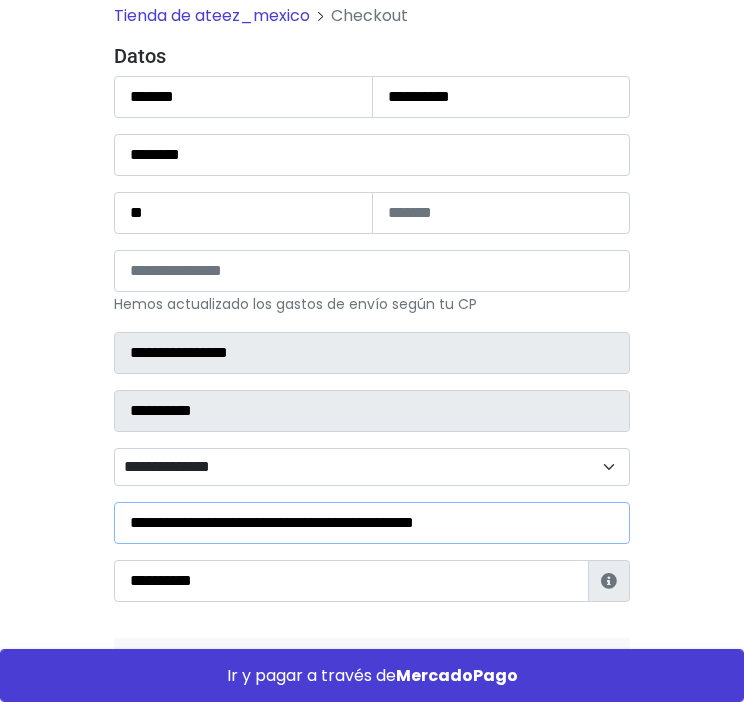 paste on "**********" 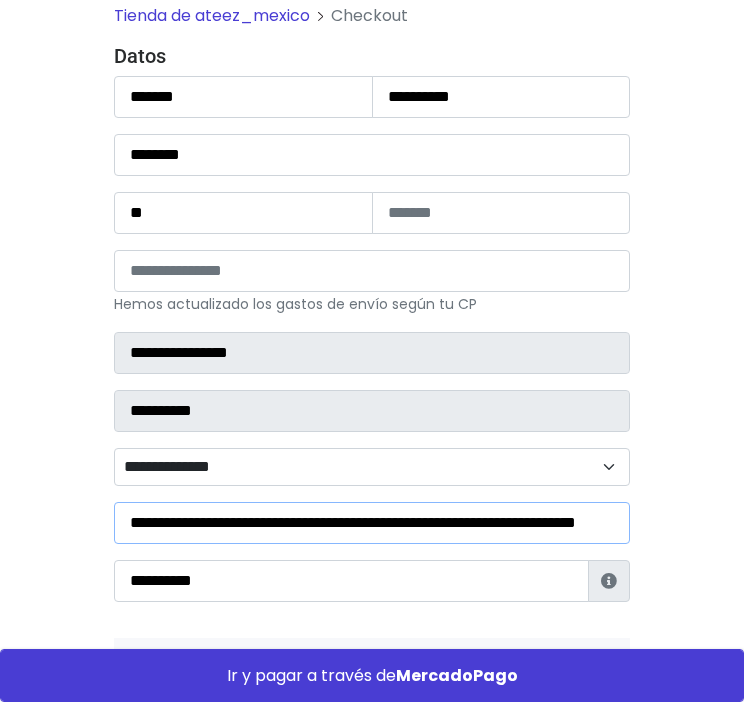 scroll, scrollTop: 0, scrollLeft: 93, axis: horizontal 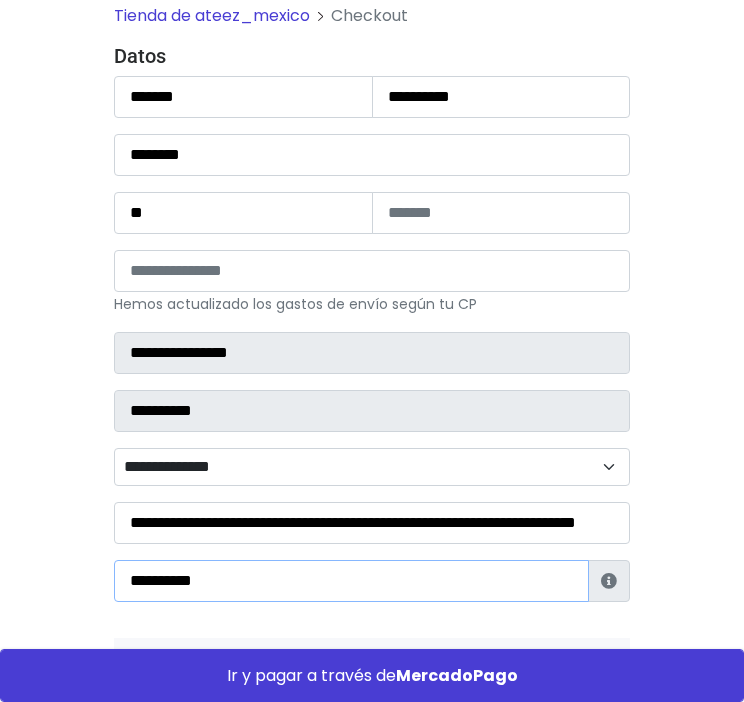 click on "**********" at bounding box center (351, 581) 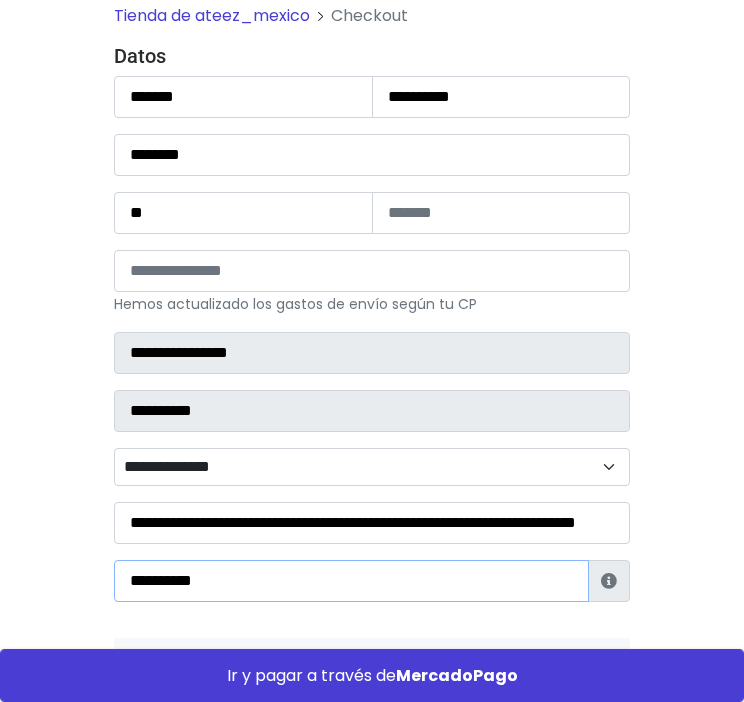 type on "**********" 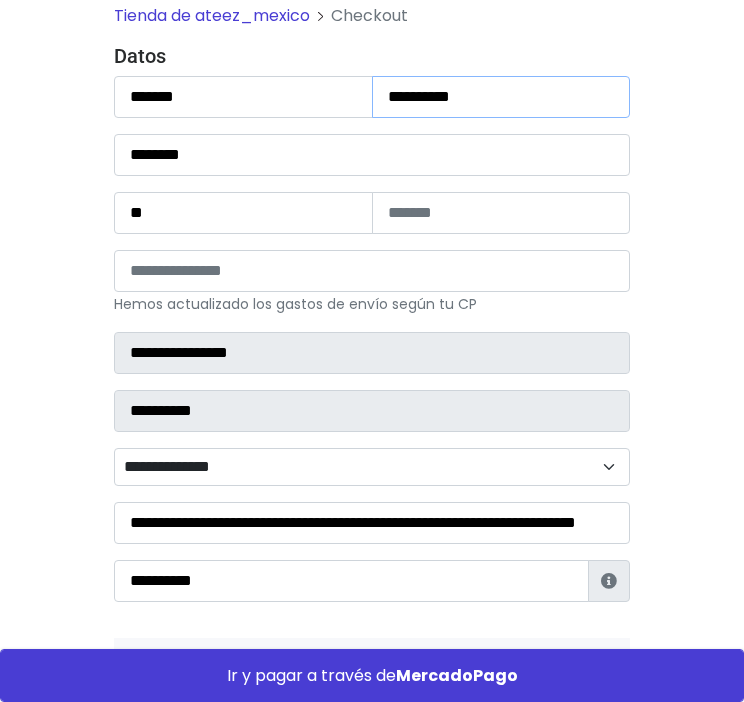 click on "**********" at bounding box center [501, 97] 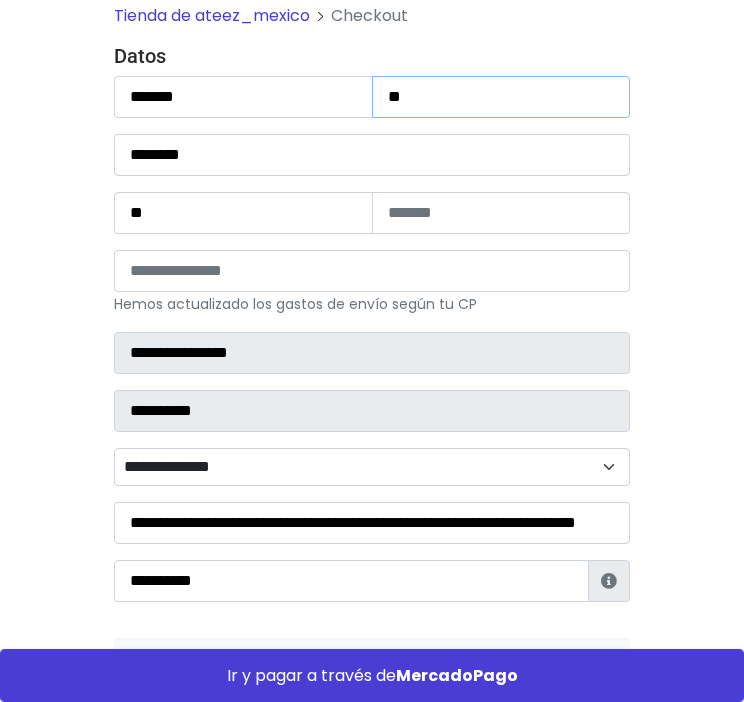 type on "*" 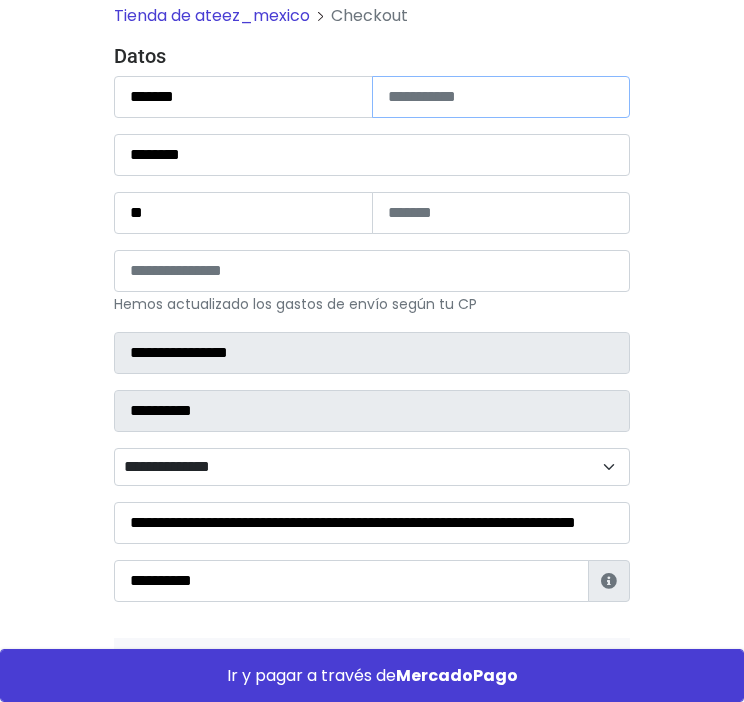 paste on "**********" 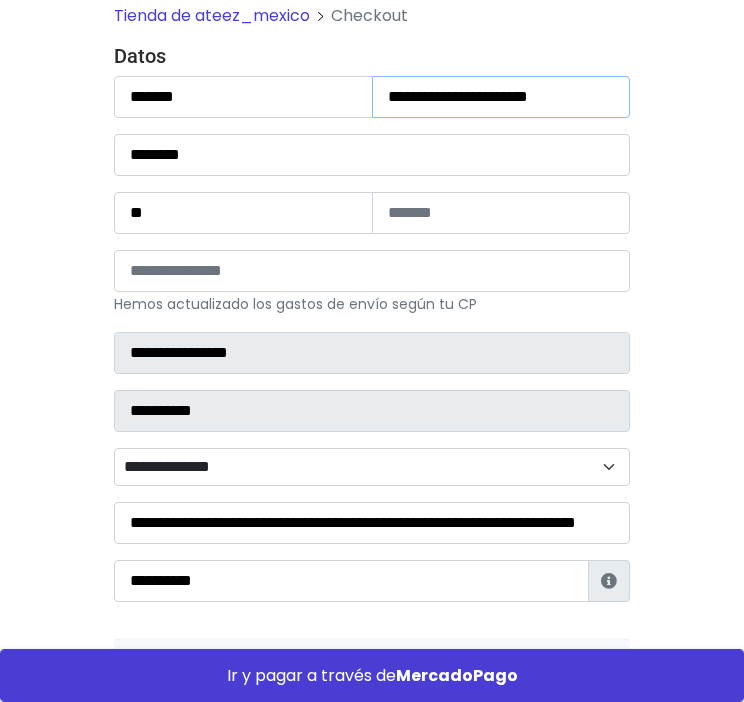 drag, startPoint x: 448, startPoint y: 99, endPoint x: 400, endPoint y: 105, distance: 48.373547 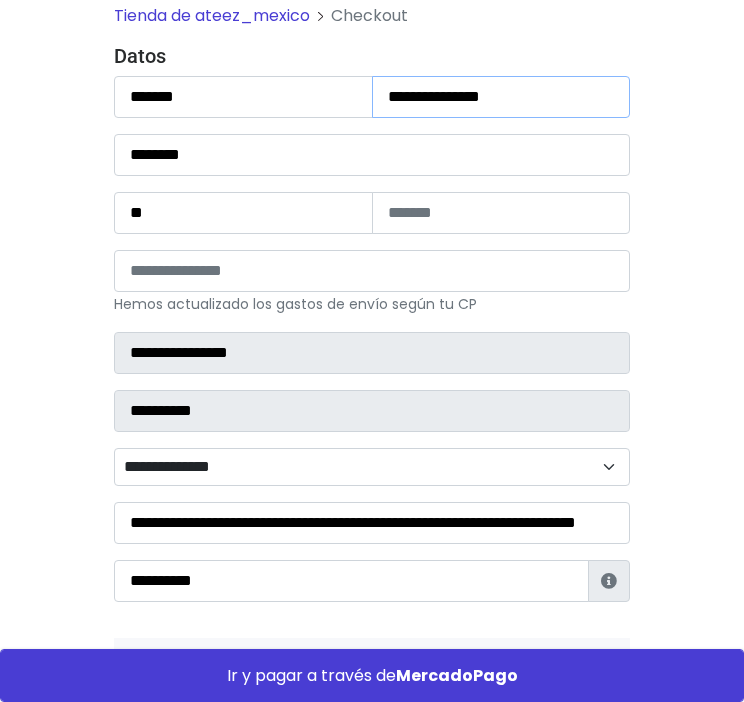 type on "**********" 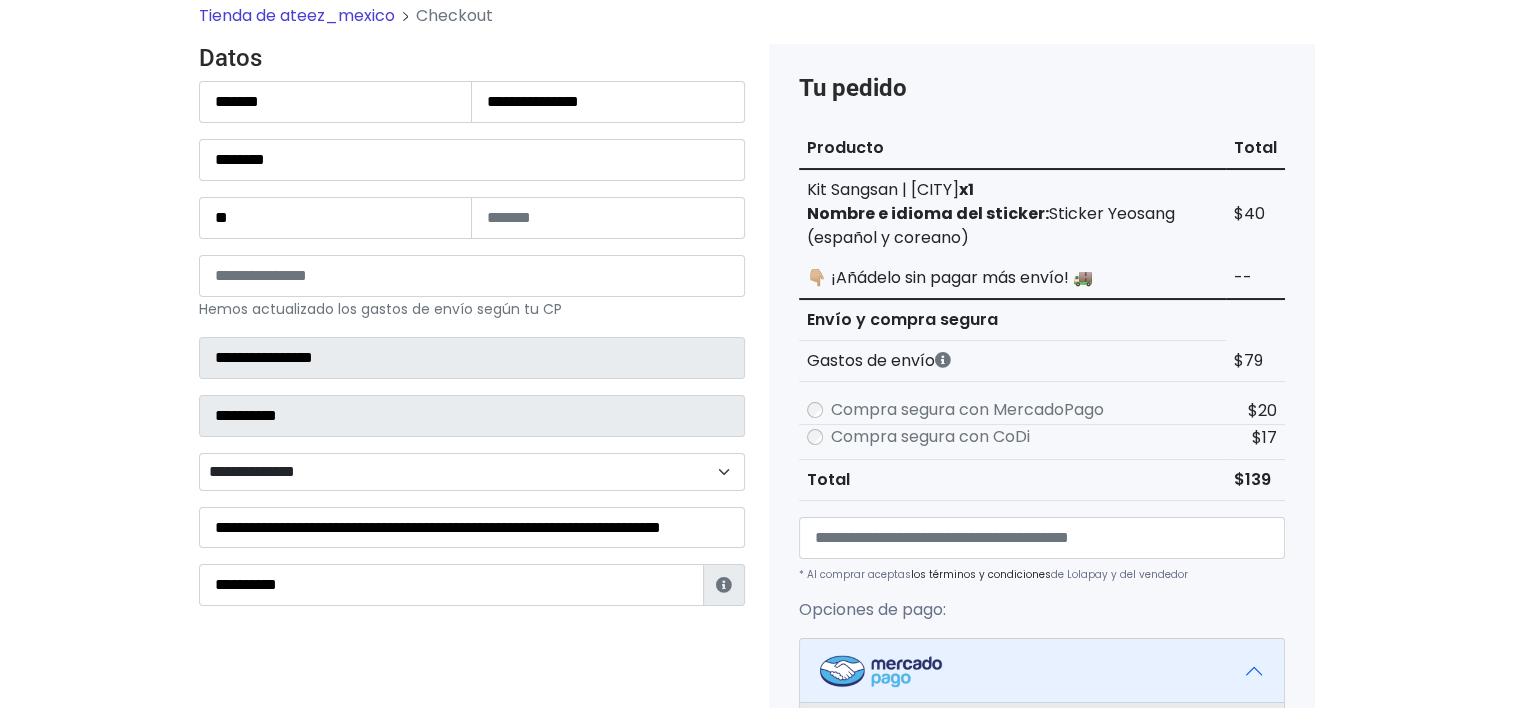 click on "Producto
Total
Kit Sangsan | Querétaro  x1
Nombre e idioma del sticker:   Sticker Yeosang (español y coreano)
$40
Gastos de envío $79" at bounding box center (1042, 314) 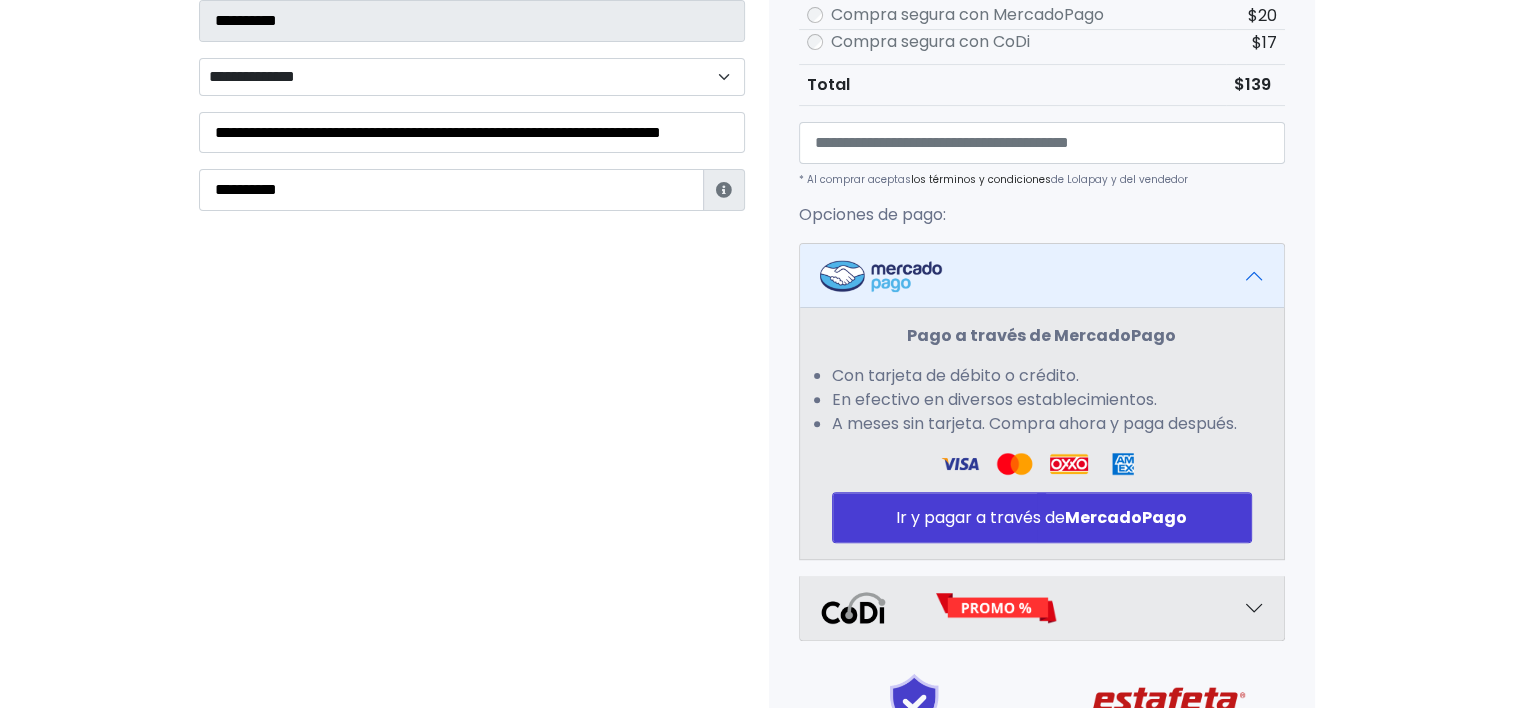 scroll, scrollTop: 560, scrollLeft: 0, axis: vertical 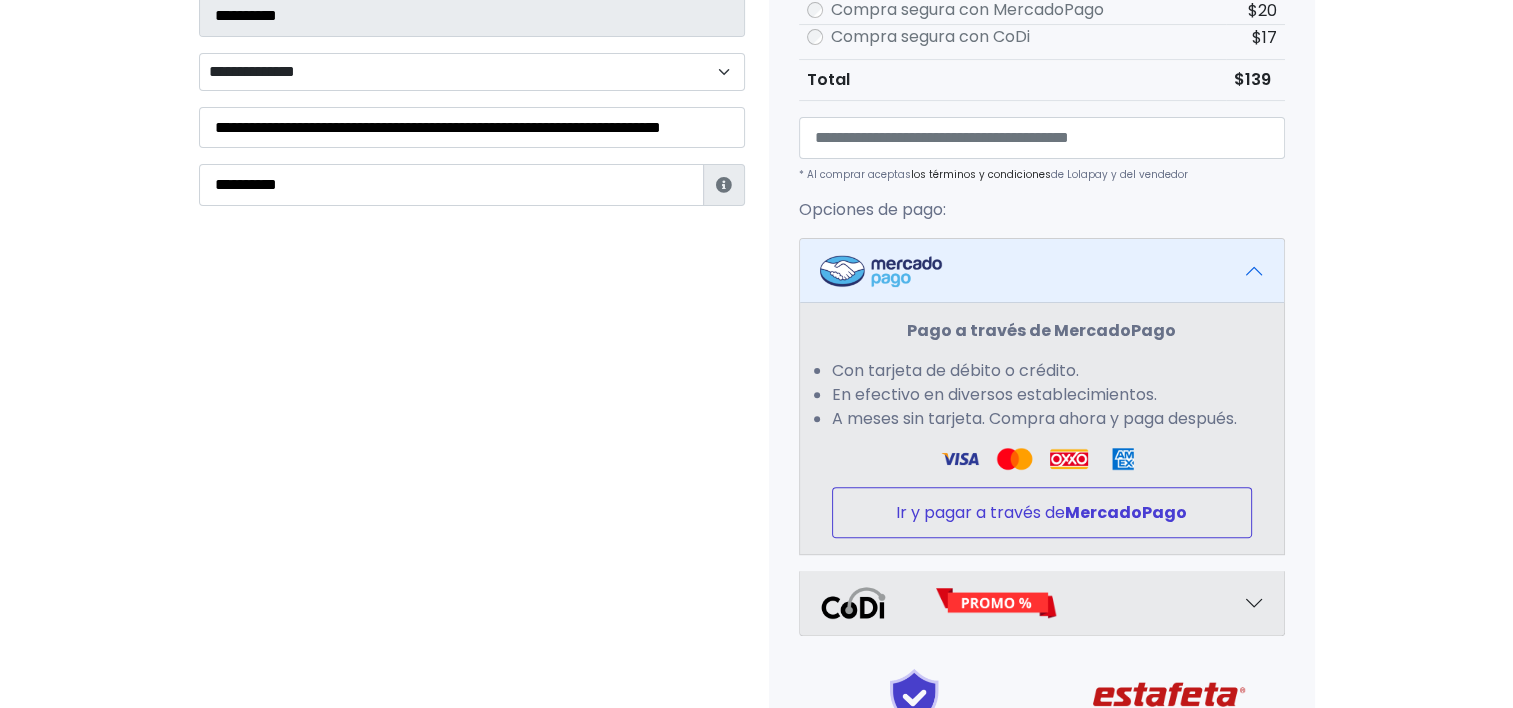 click on "MercadoPago" at bounding box center (1126, 512) 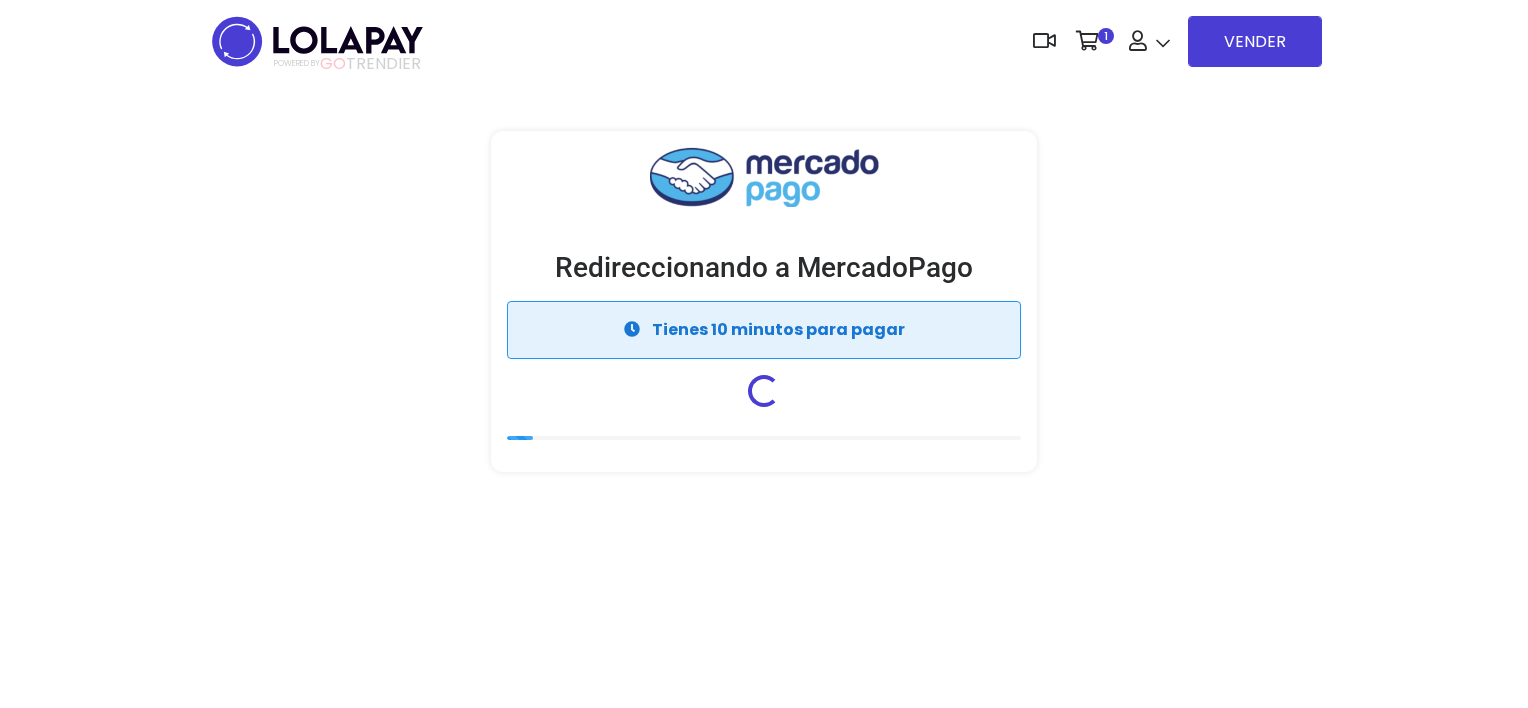 scroll, scrollTop: 0, scrollLeft: 0, axis: both 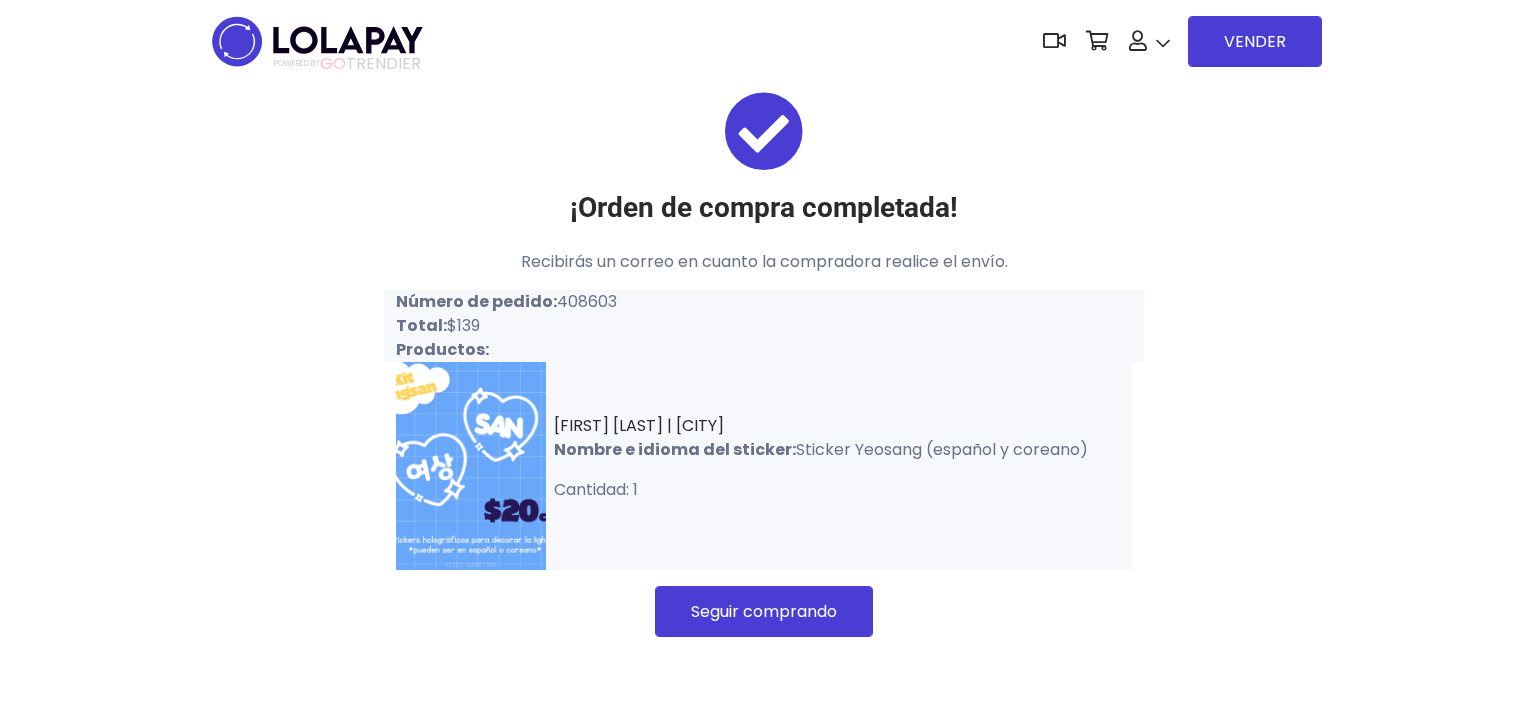 click on "¡Orden de compra completada!
Recibirás un correo en cuanto la compradora realice el envío.
Número de pedido:  [NUMBER]
Total:  $139
Productos:
[FIRST] [LAST] | [CITY]
Nombre e idioma del sticker:   Sticker Yeosang (español y coreano)
Cantidad: 1
Seguir comprando" at bounding box center [764, 364] 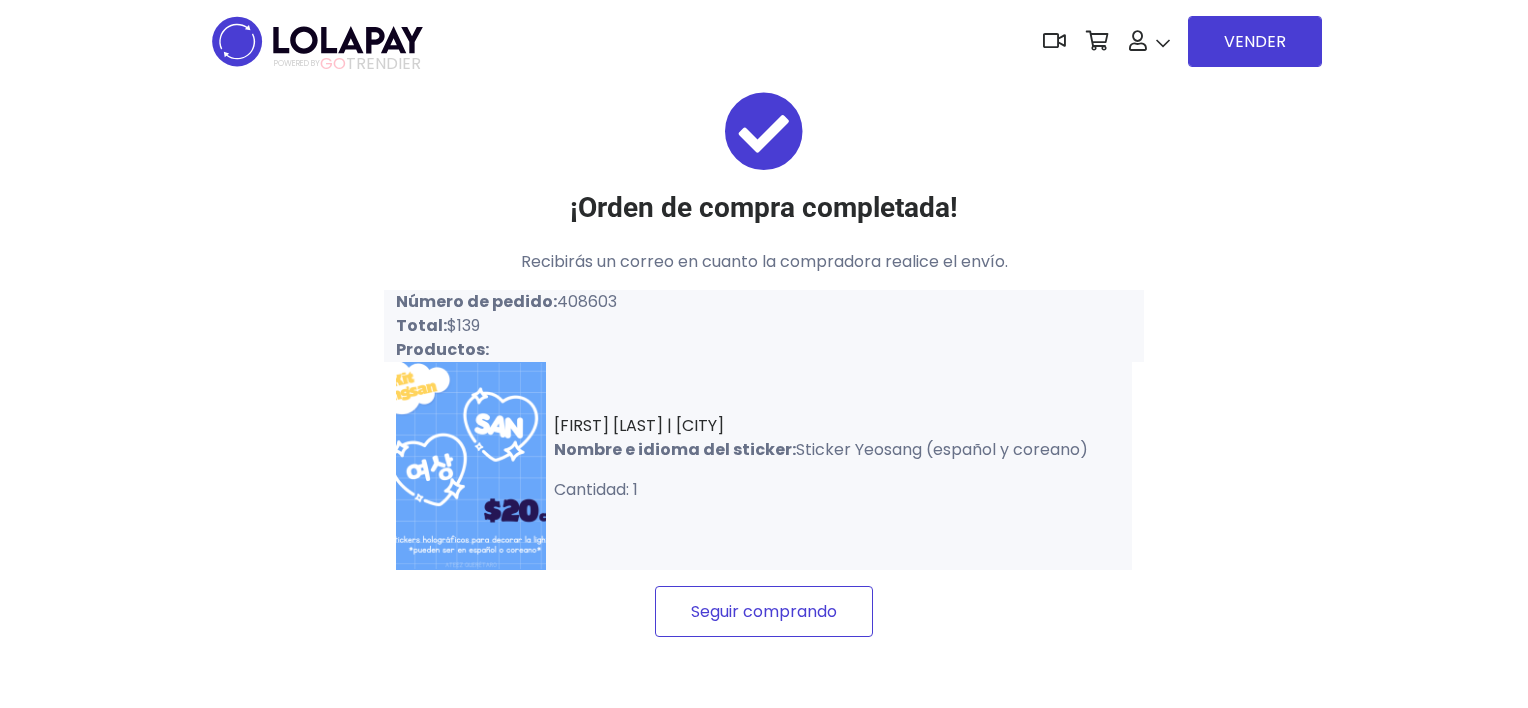 click on "Seguir comprando" at bounding box center [764, 611] 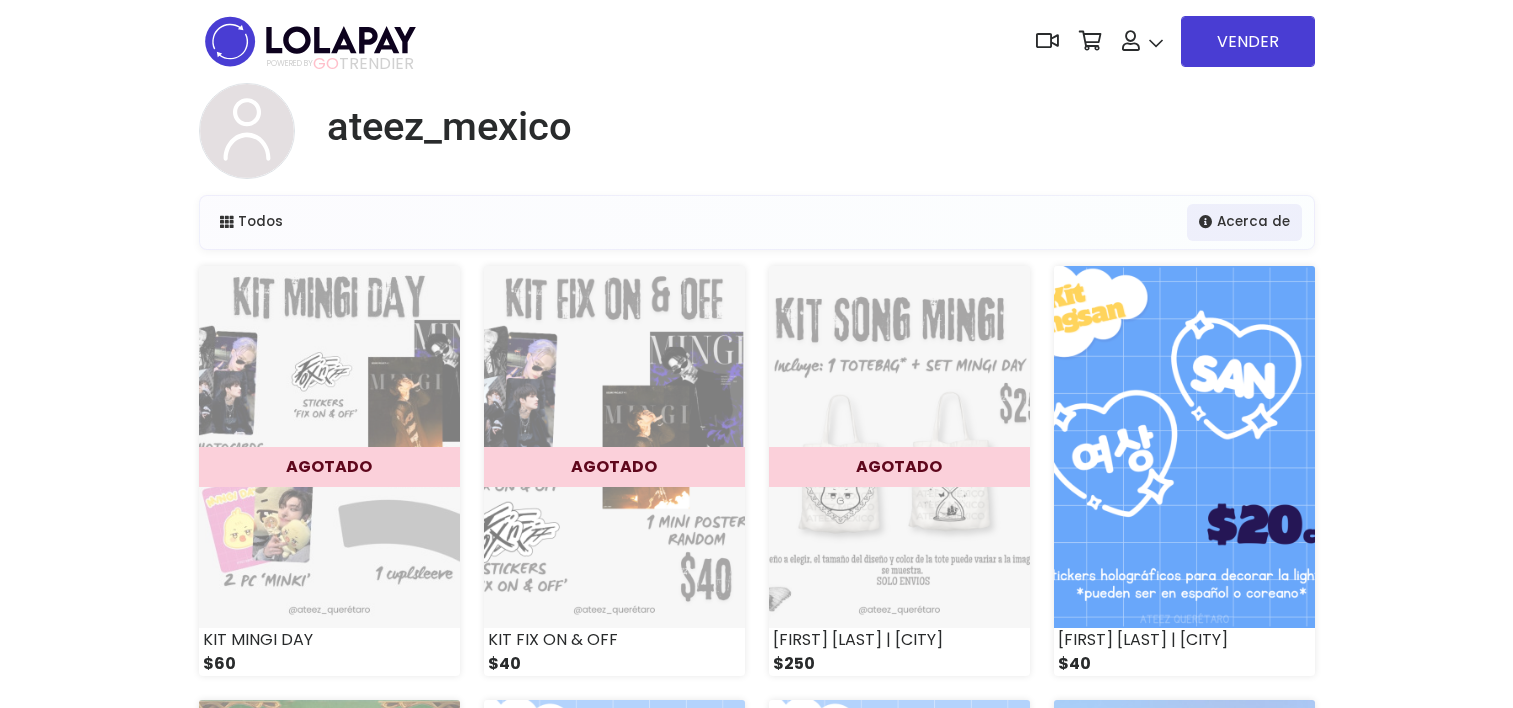 scroll, scrollTop: 0, scrollLeft: 0, axis: both 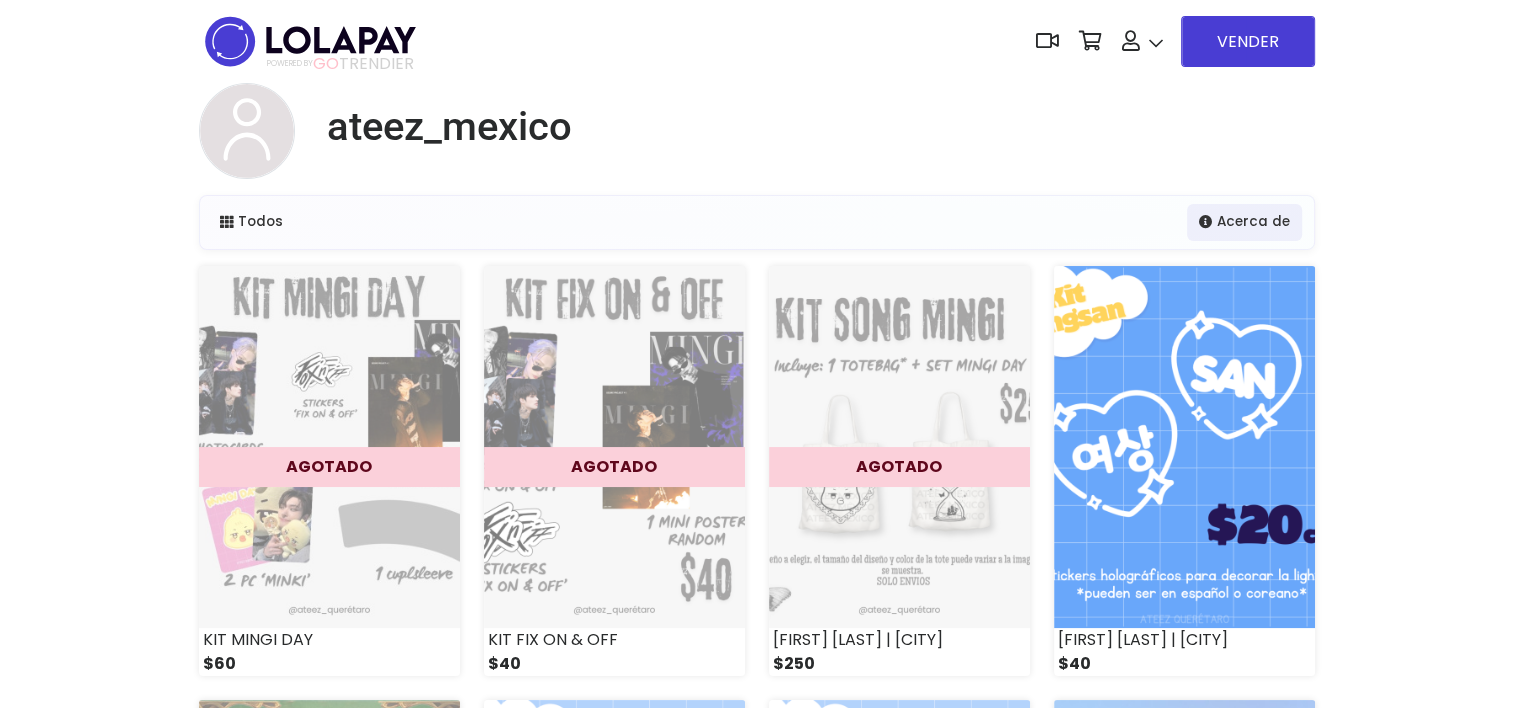 click on "ateez_mexico" at bounding box center (757, 139) 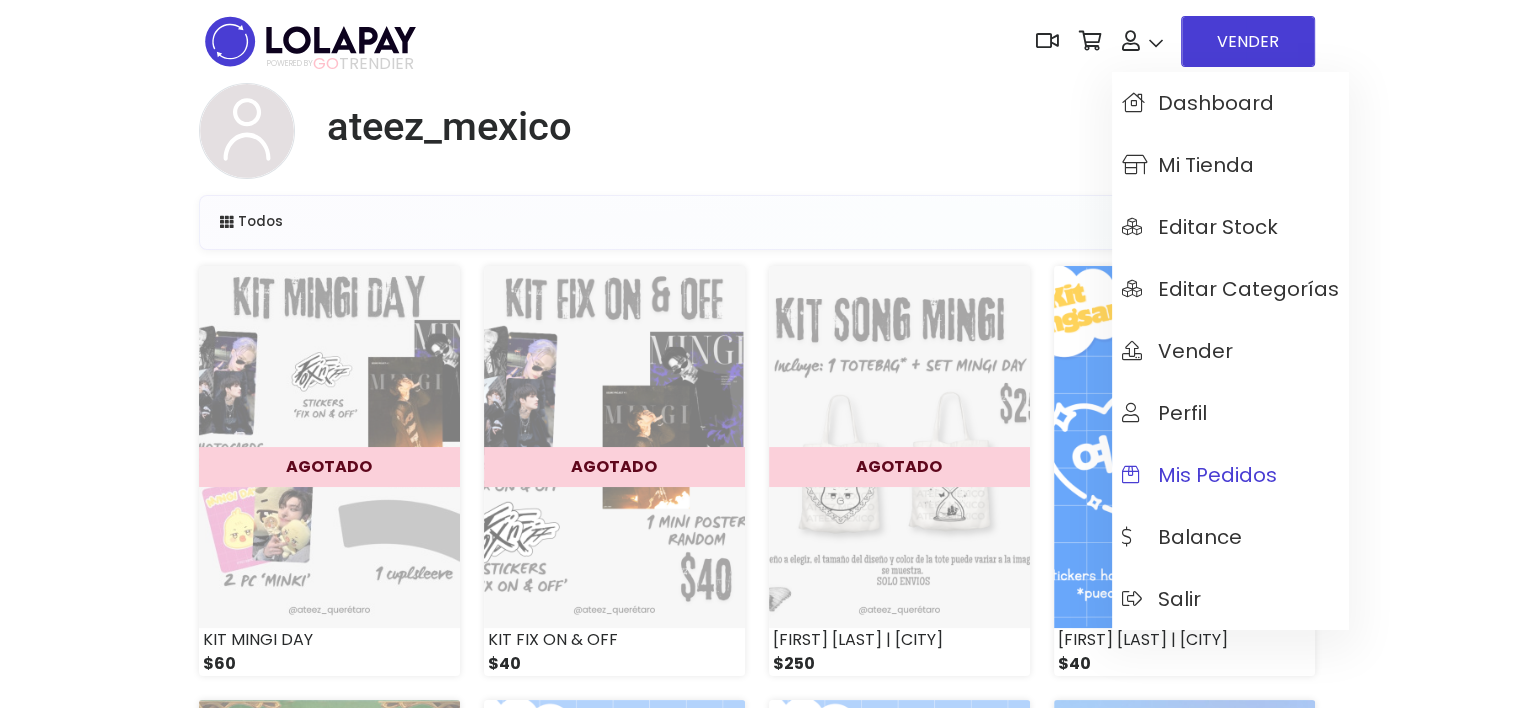 click on "Mis pedidos" at bounding box center [1199, 475] 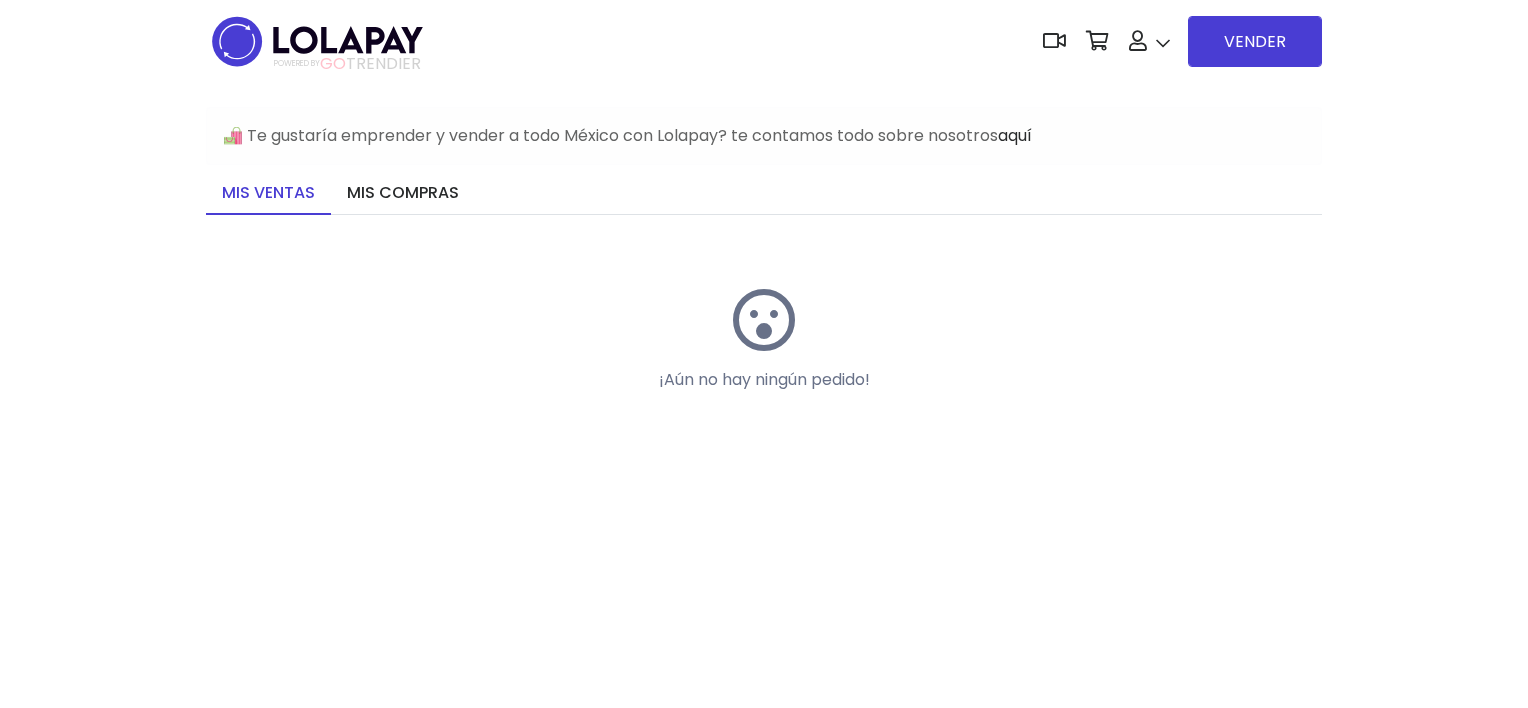 scroll, scrollTop: 0, scrollLeft: 0, axis: both 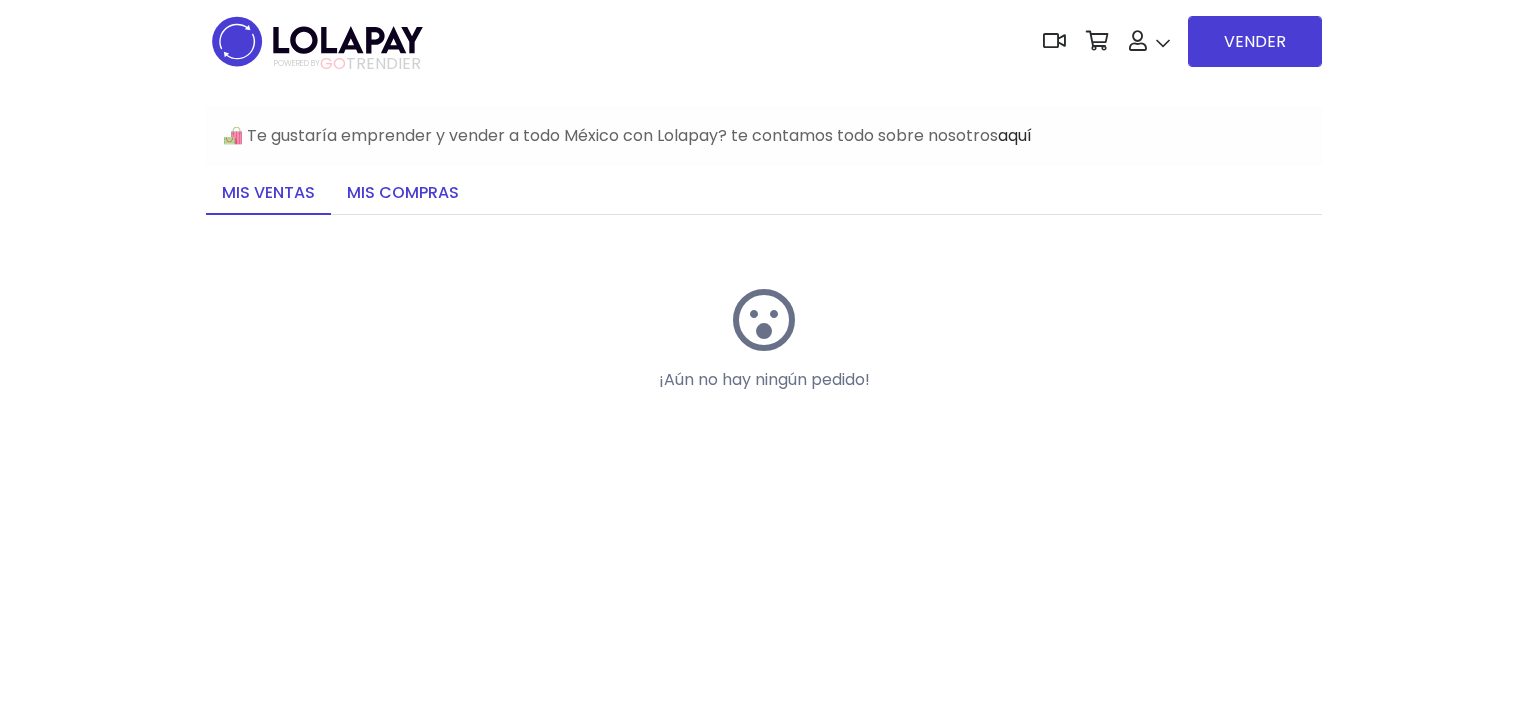 click on "Mis compras" at bounding box center [403, 194] 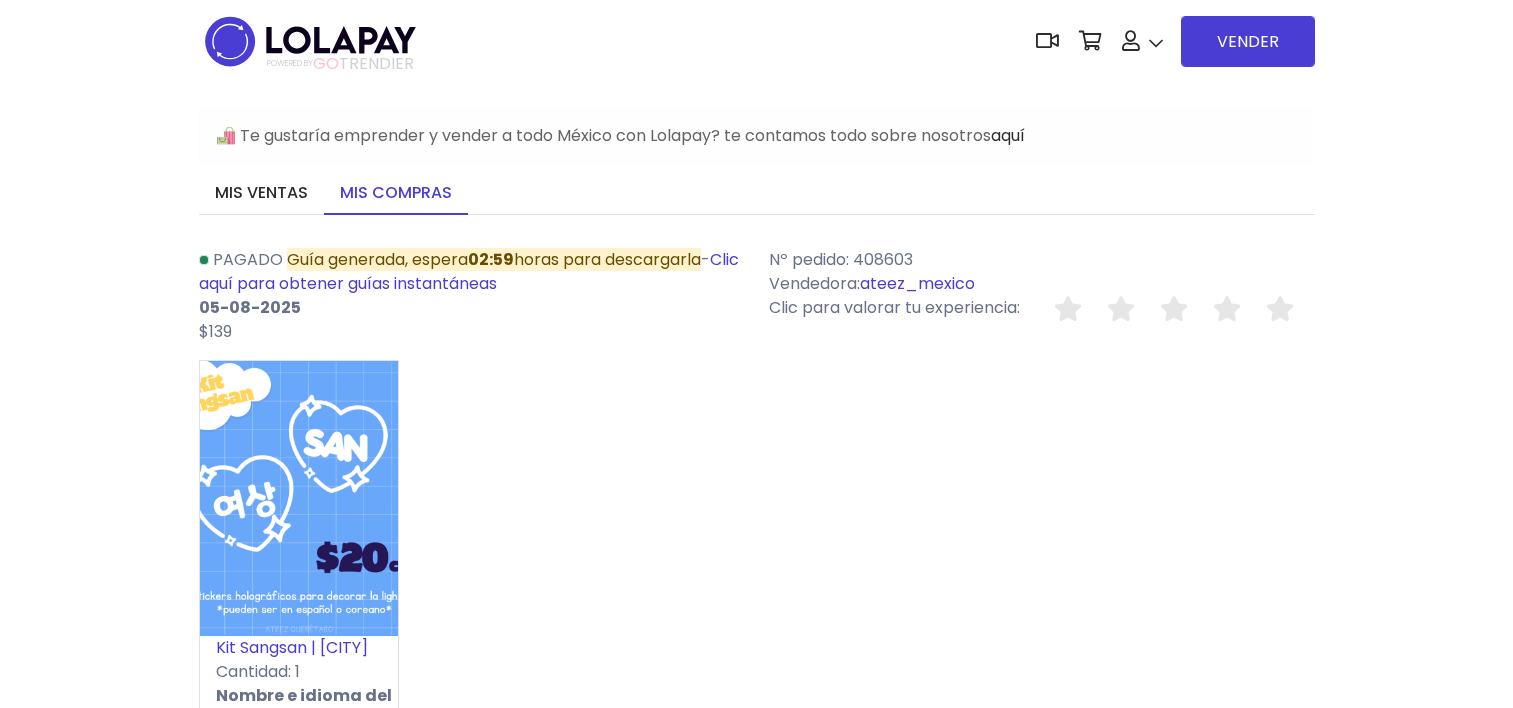 scroll, scrollTop: 0, scrollLeft: 0, axis: both 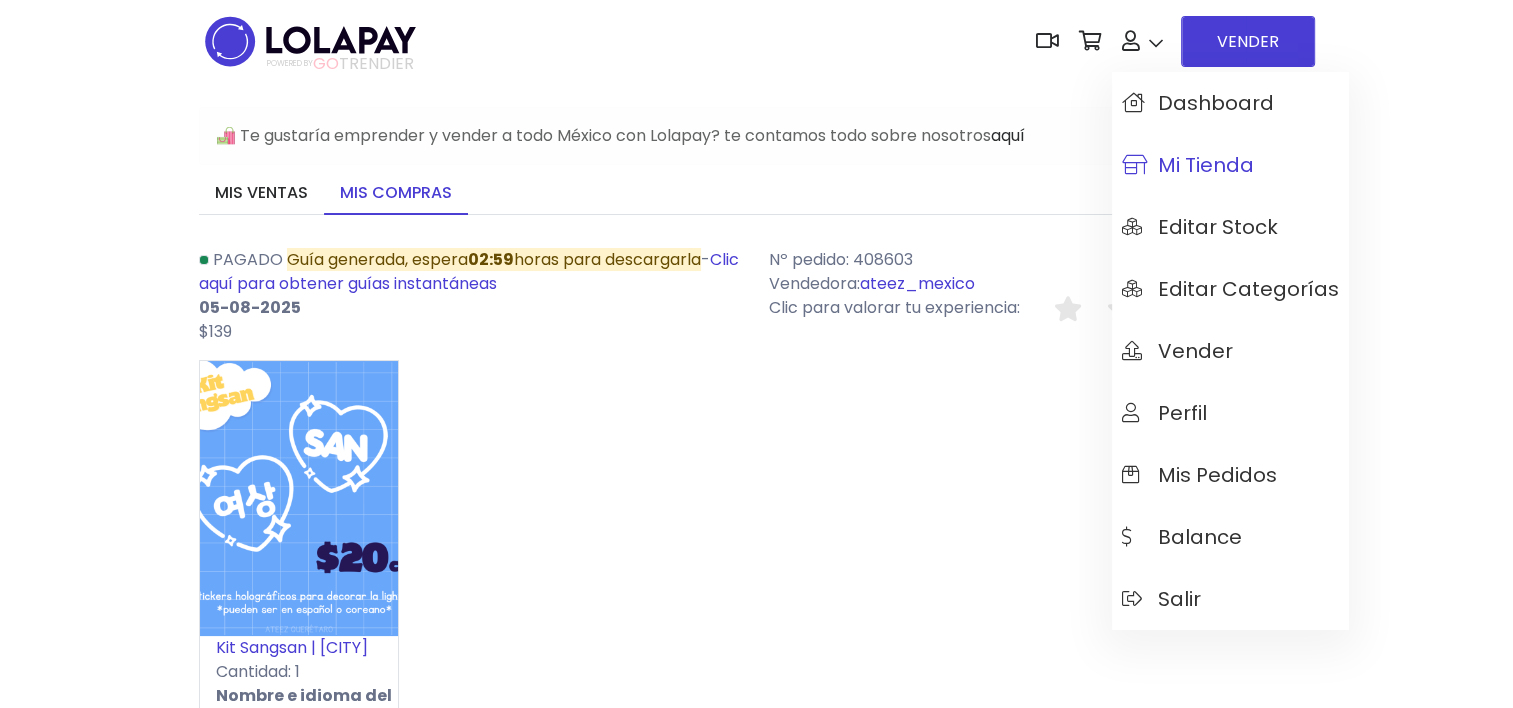 click on "Mi tienda" at bounding box center [1188, 165] 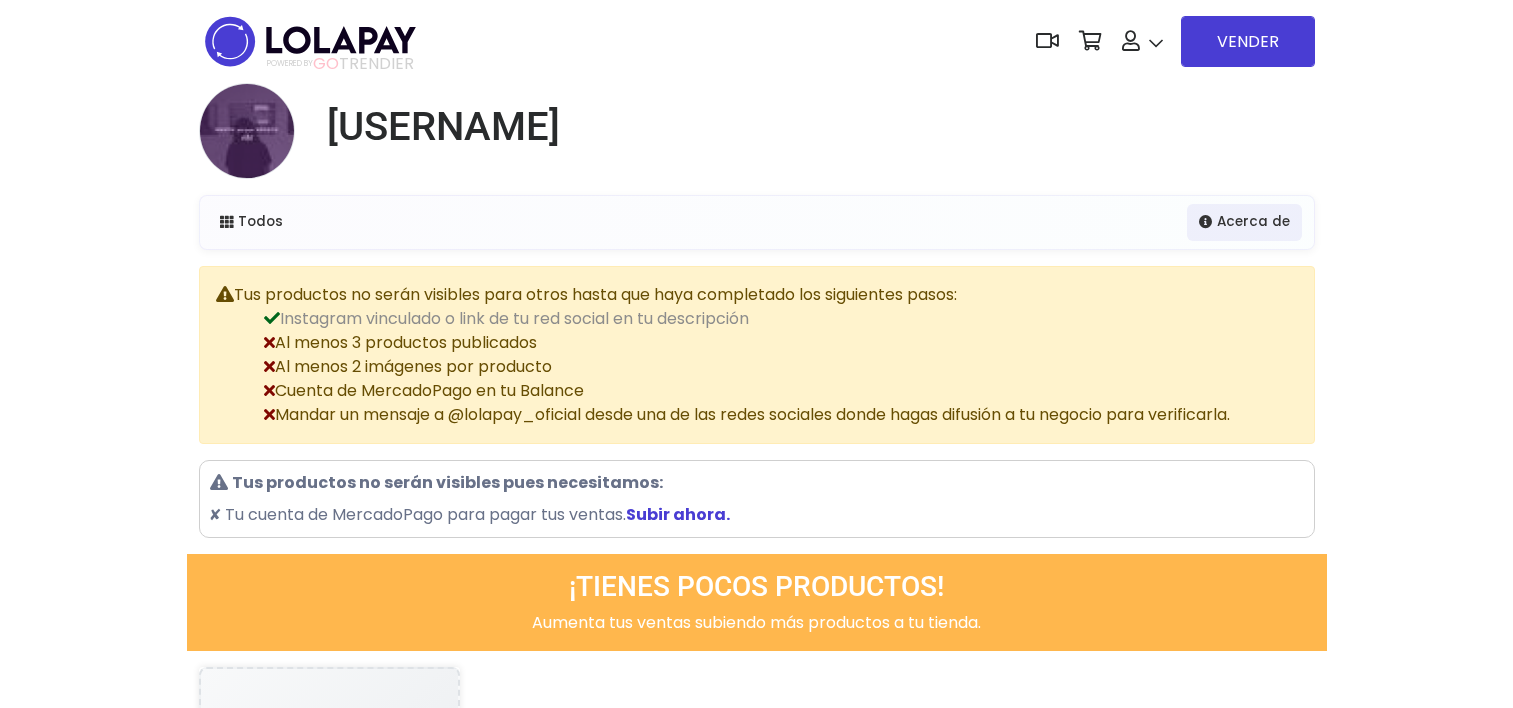 scroll, scrollTop: 0, scrollLeft: 0, axis: both 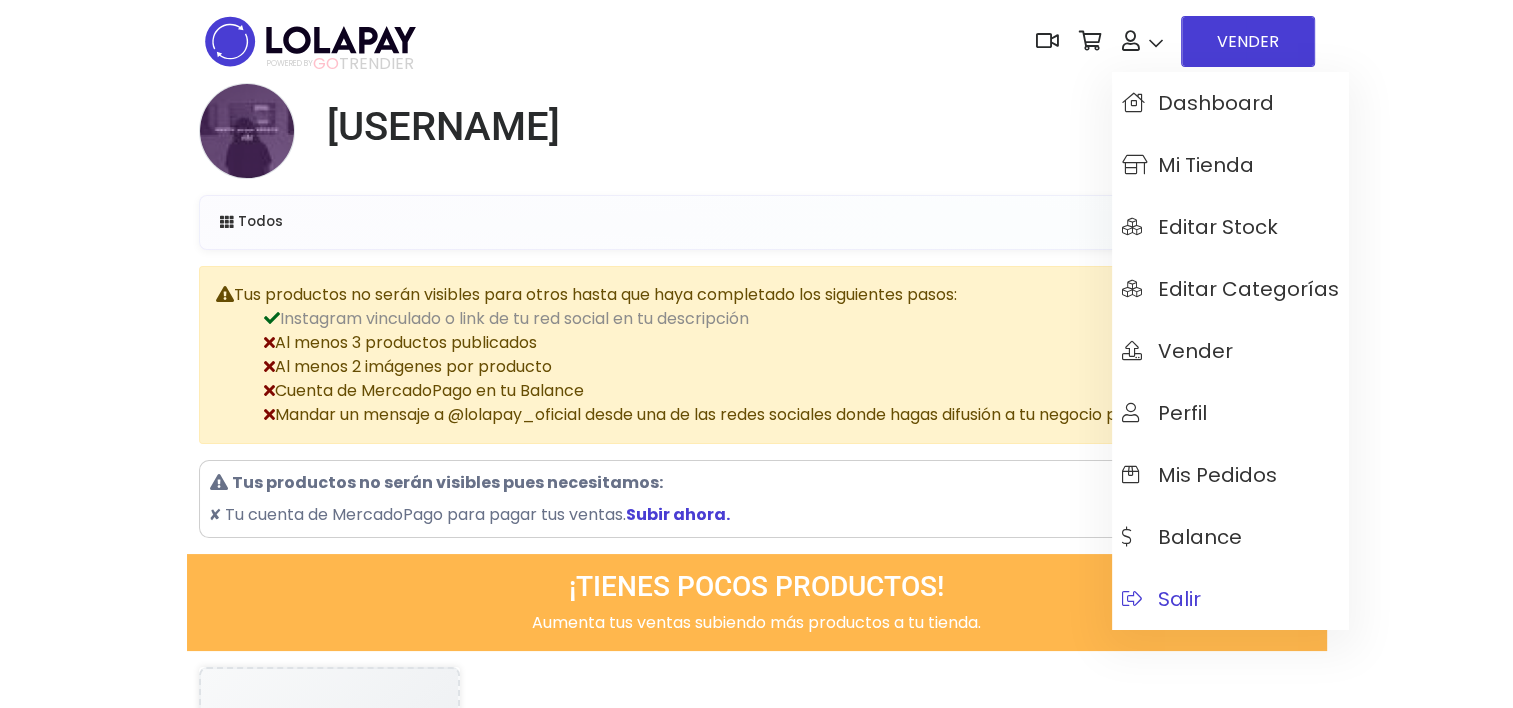click at bounding box center [1132, 599] 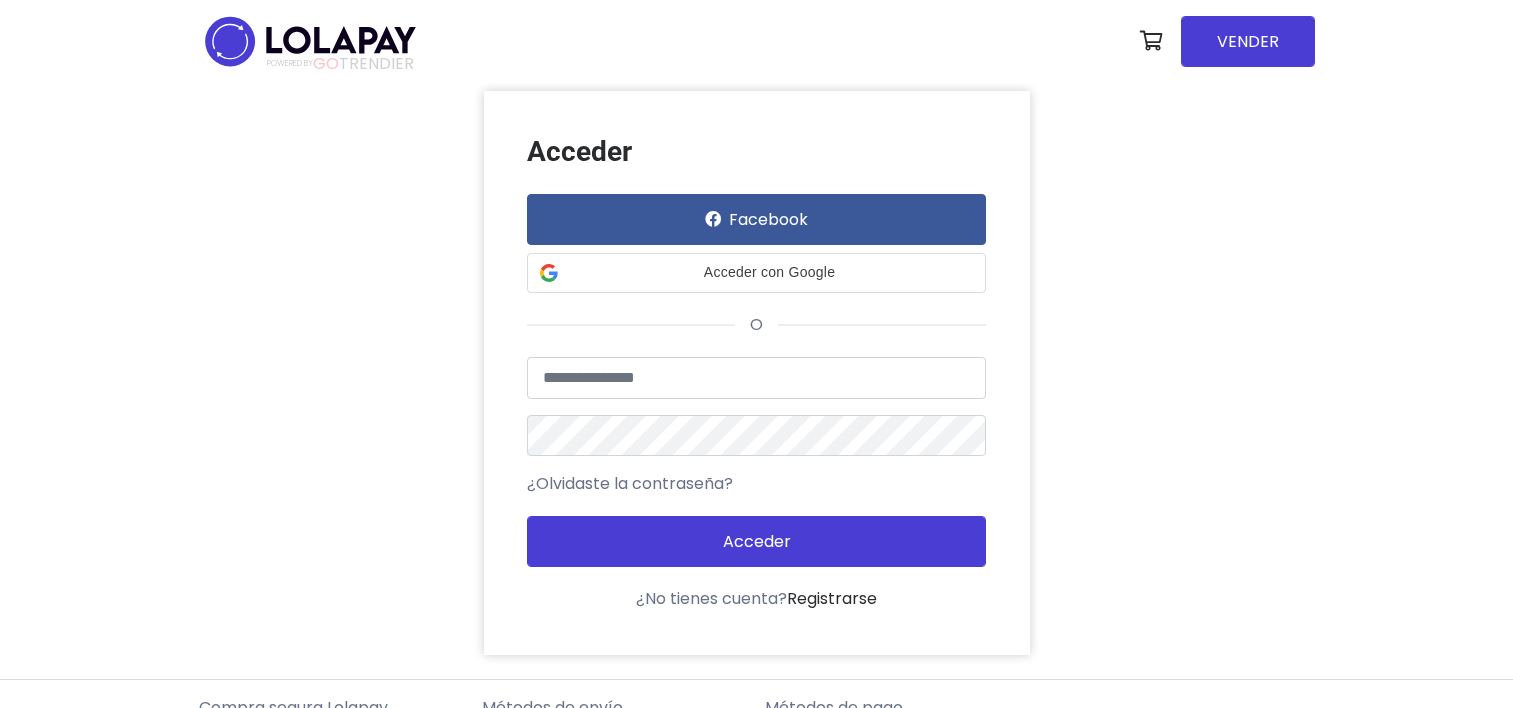 scroll, scrollTop: 0, scrollLeft: 0, axis: both 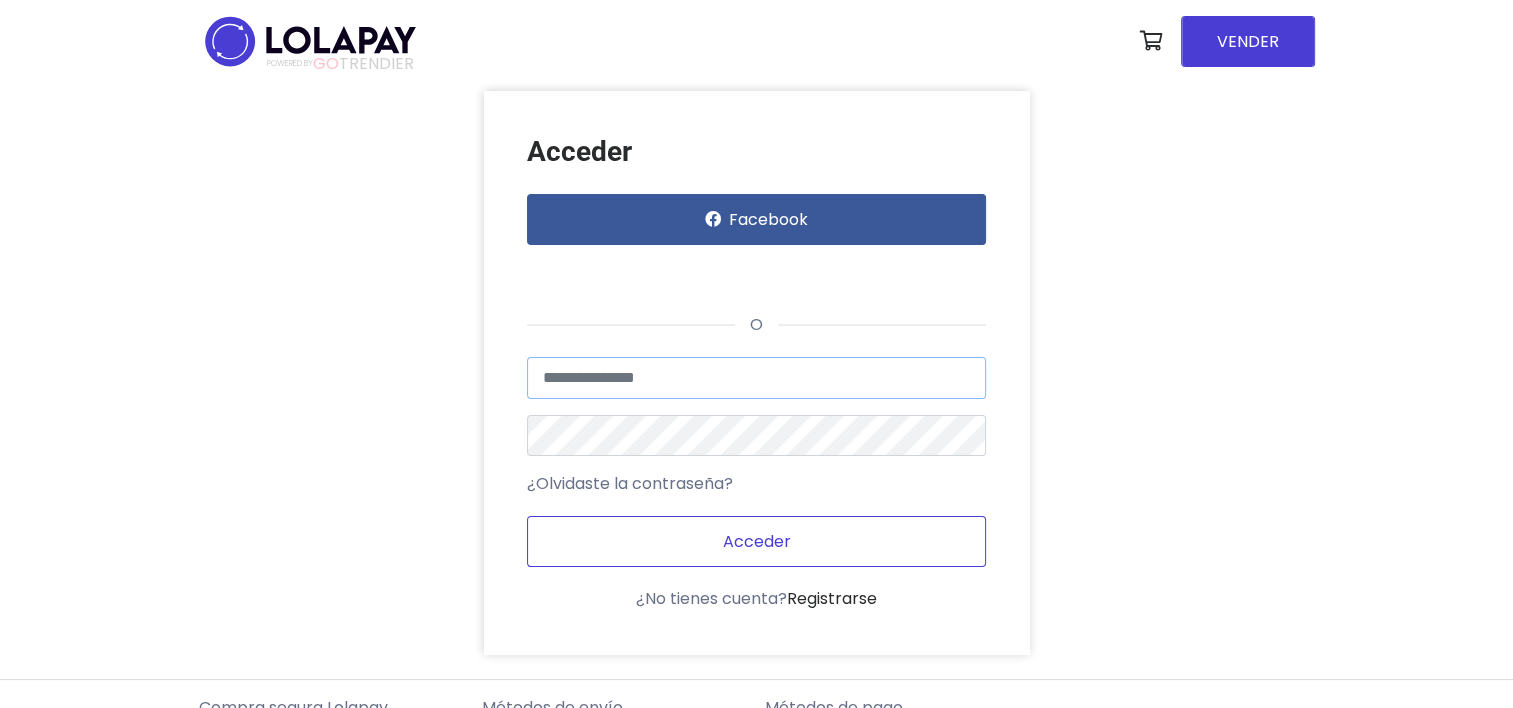 type on "**********" 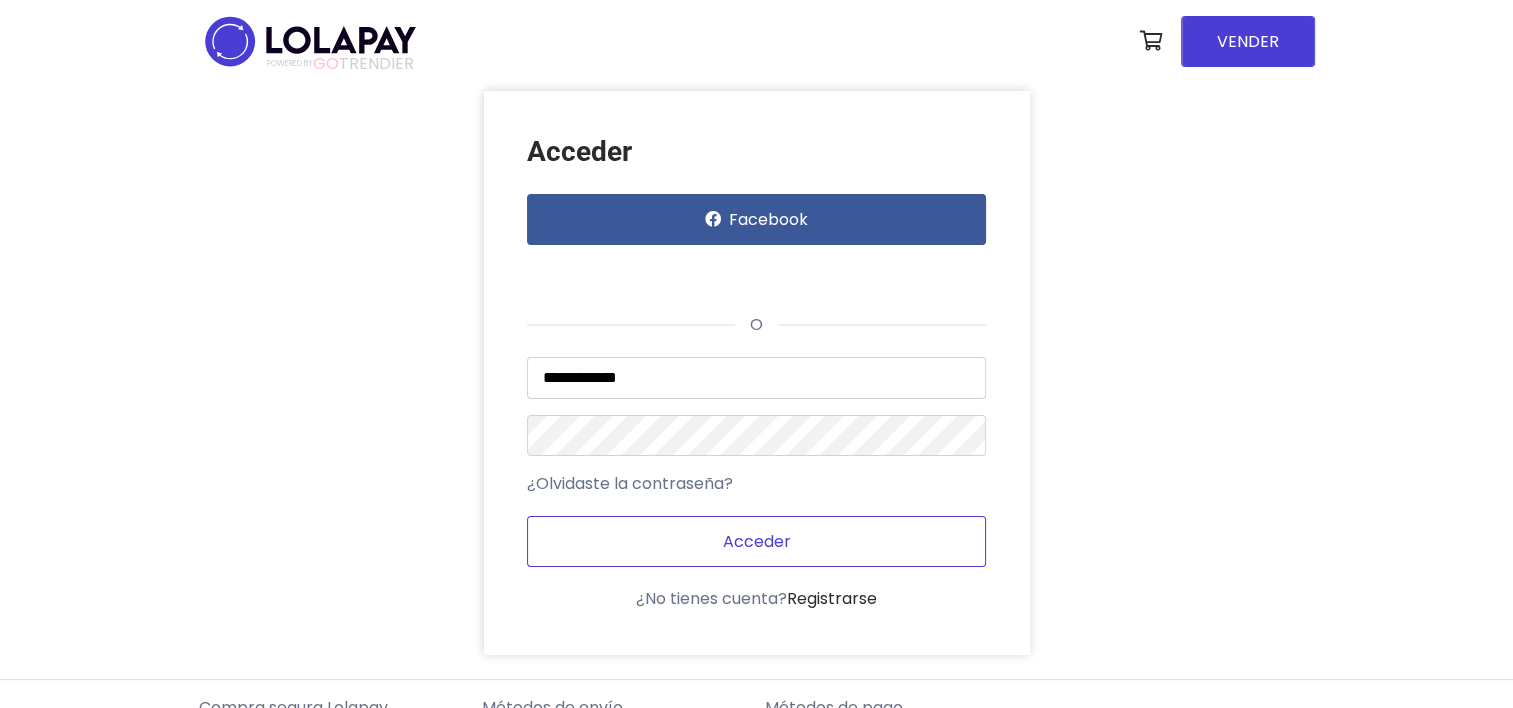 click on "Acceder" at bounding box center [756, 541] 